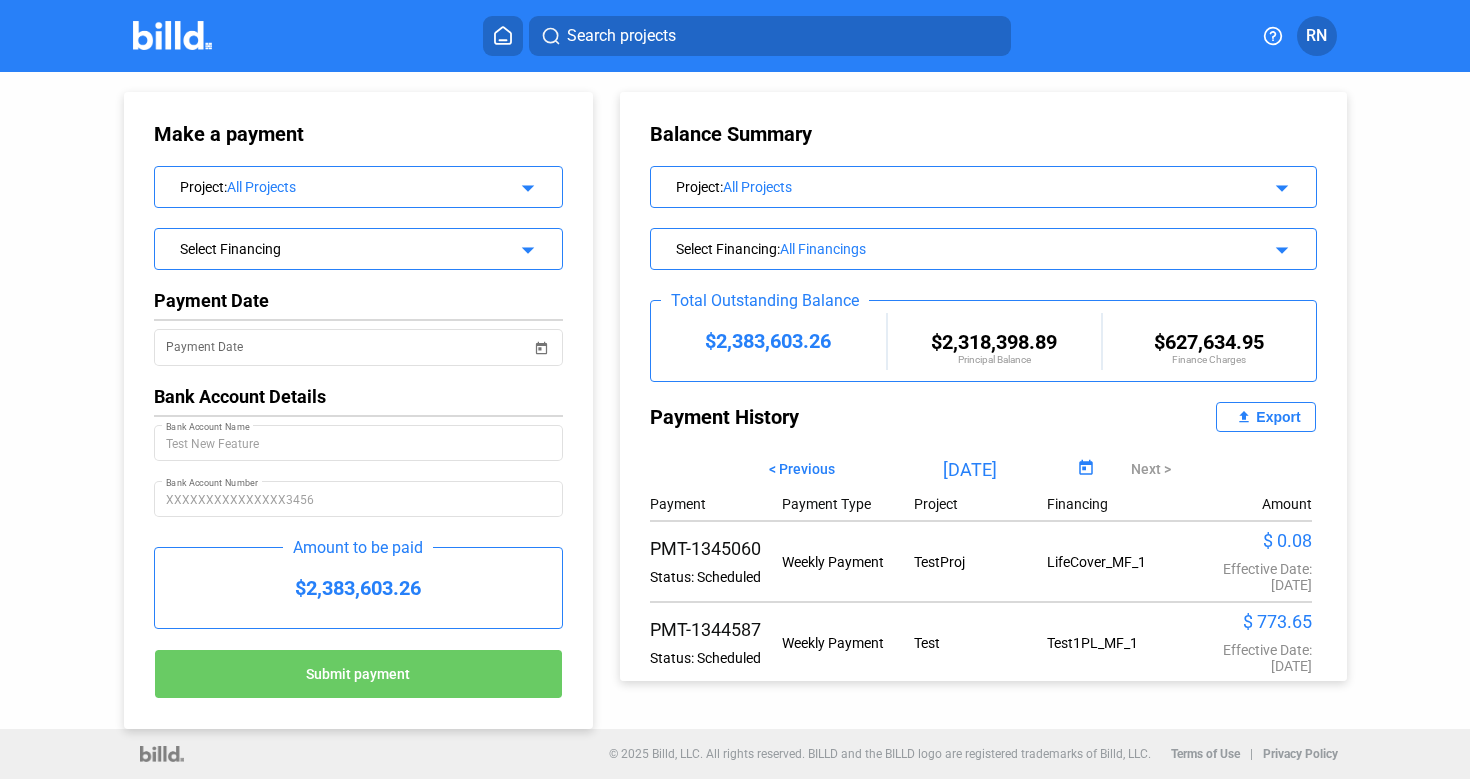 scroll, scrollTop: 0, scrollLeft: 0, axis: both 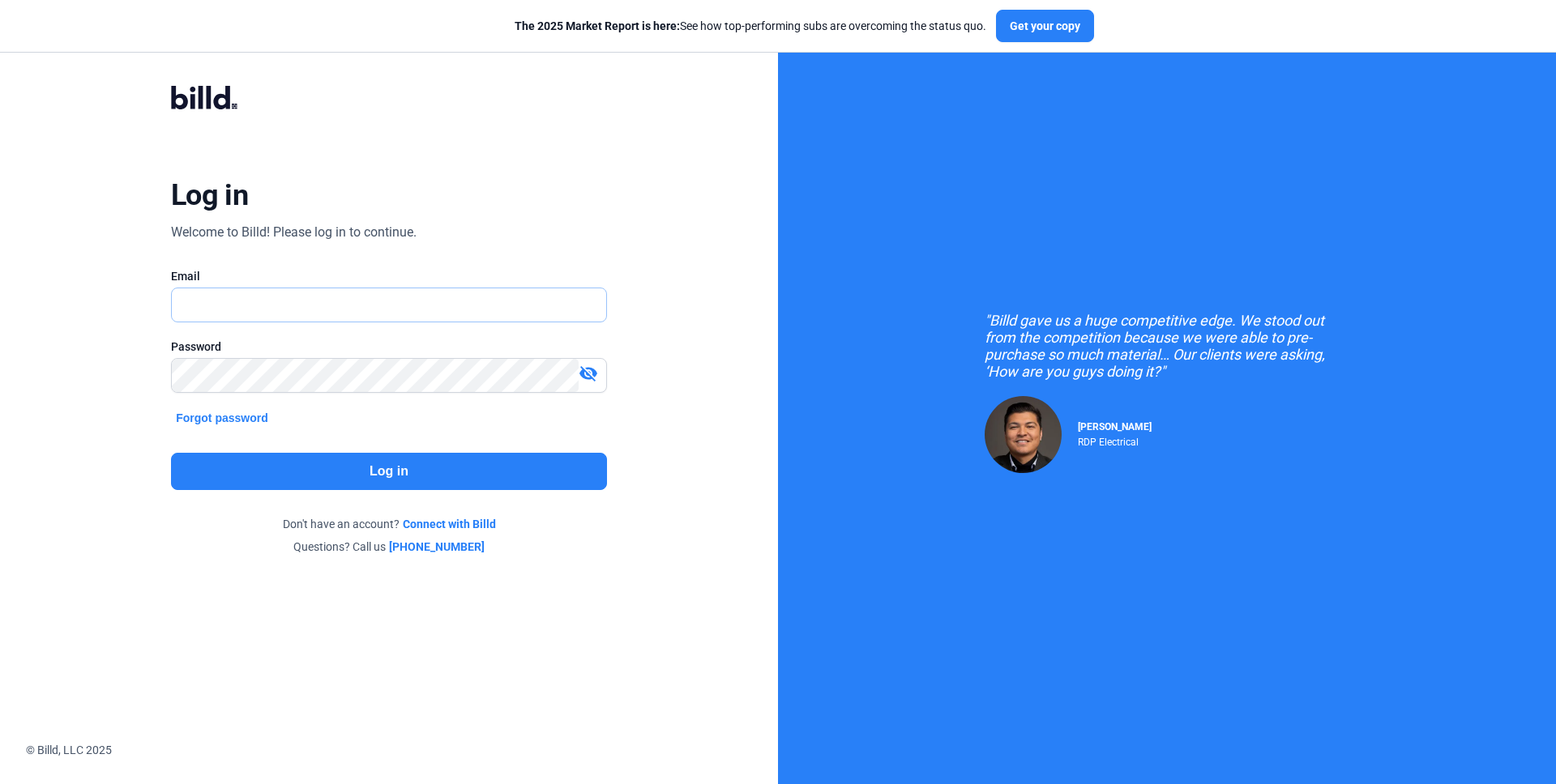 type on "[PERSON_NAME][EMAIL_ADDRESS][DOMAIN_NAME]" 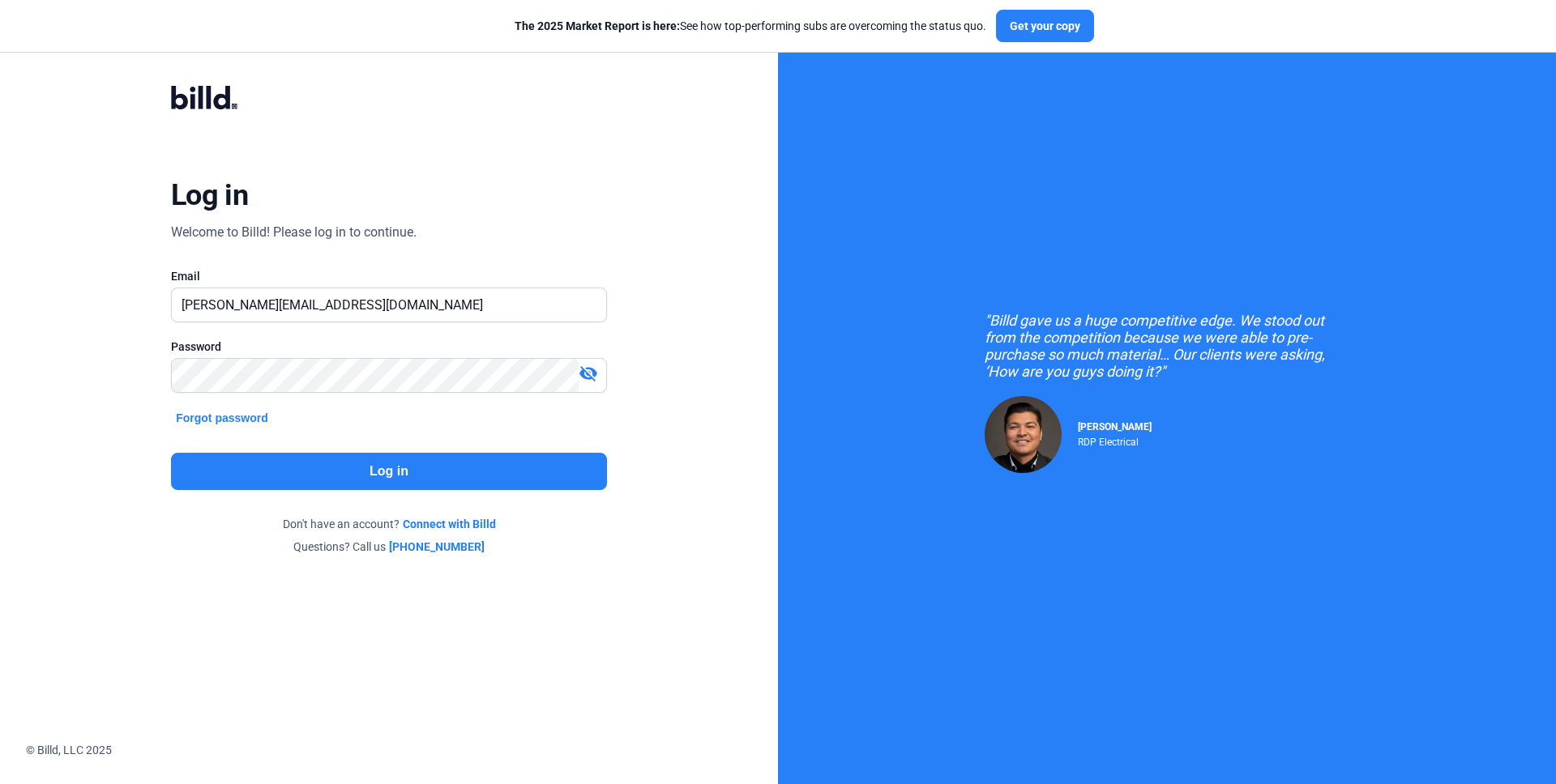 click on "Log in" 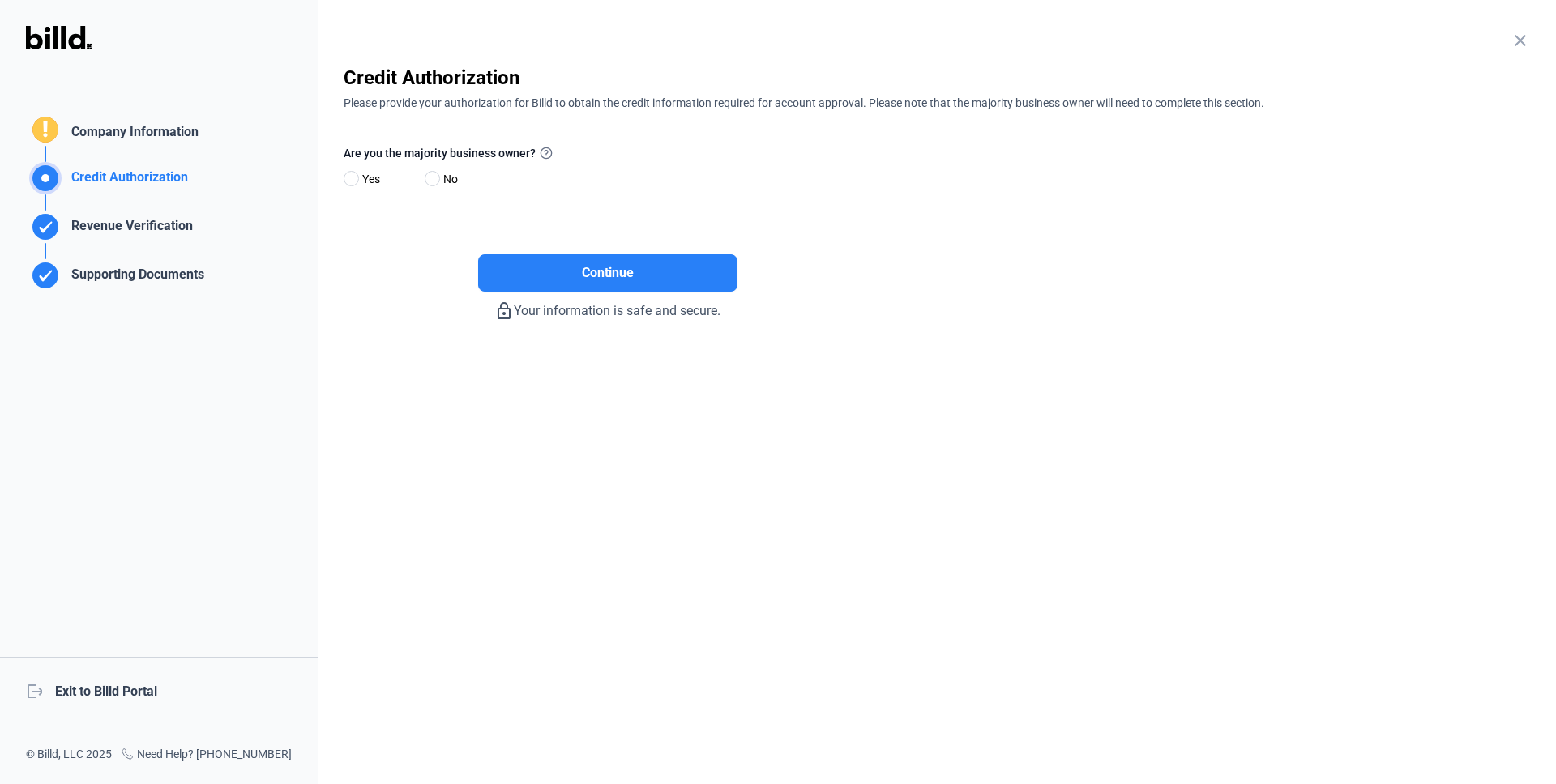 click on "logout  Exit to Billd Portal" 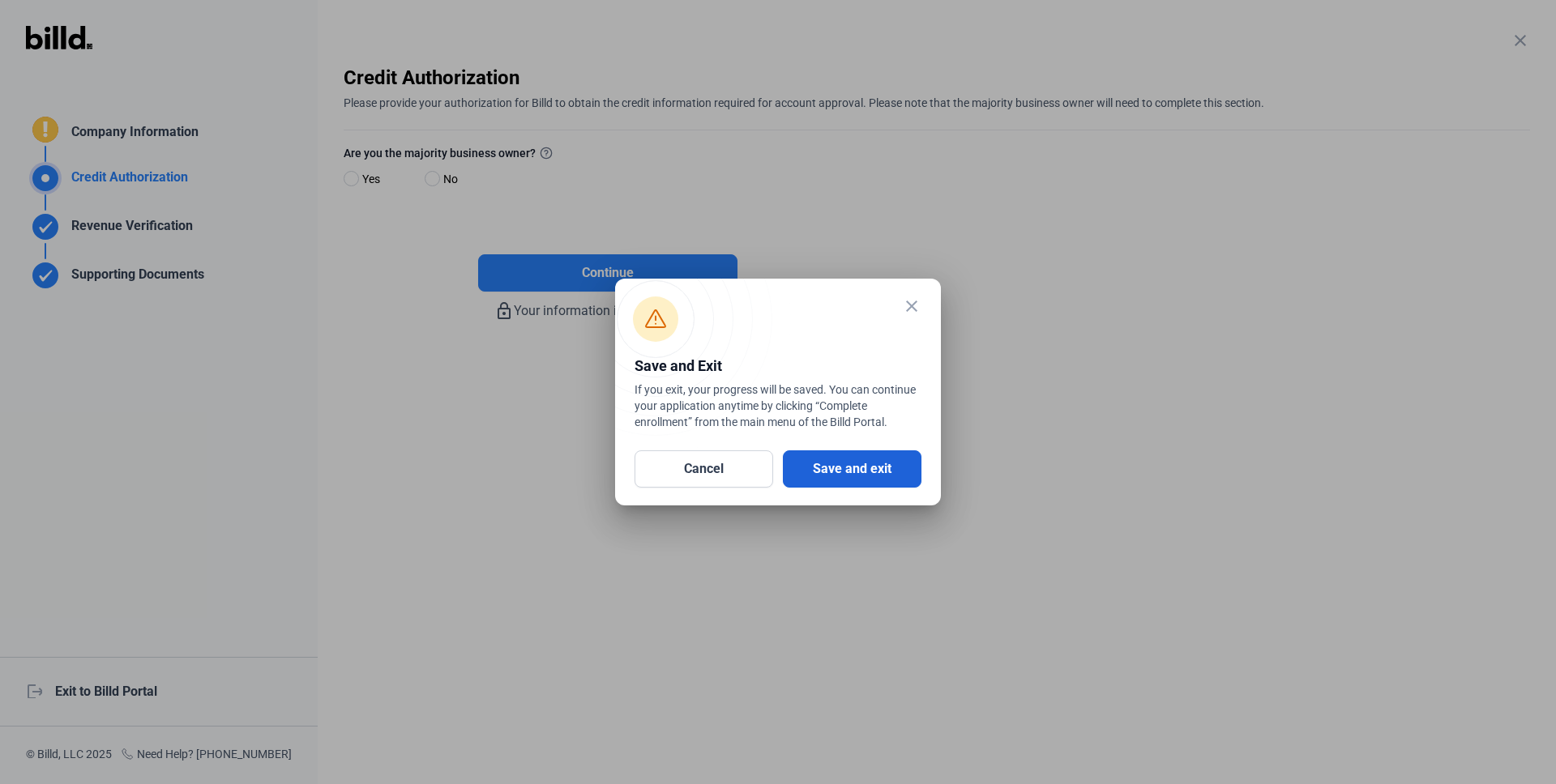 click on "Save and exit" at bounding box center (852, 469) 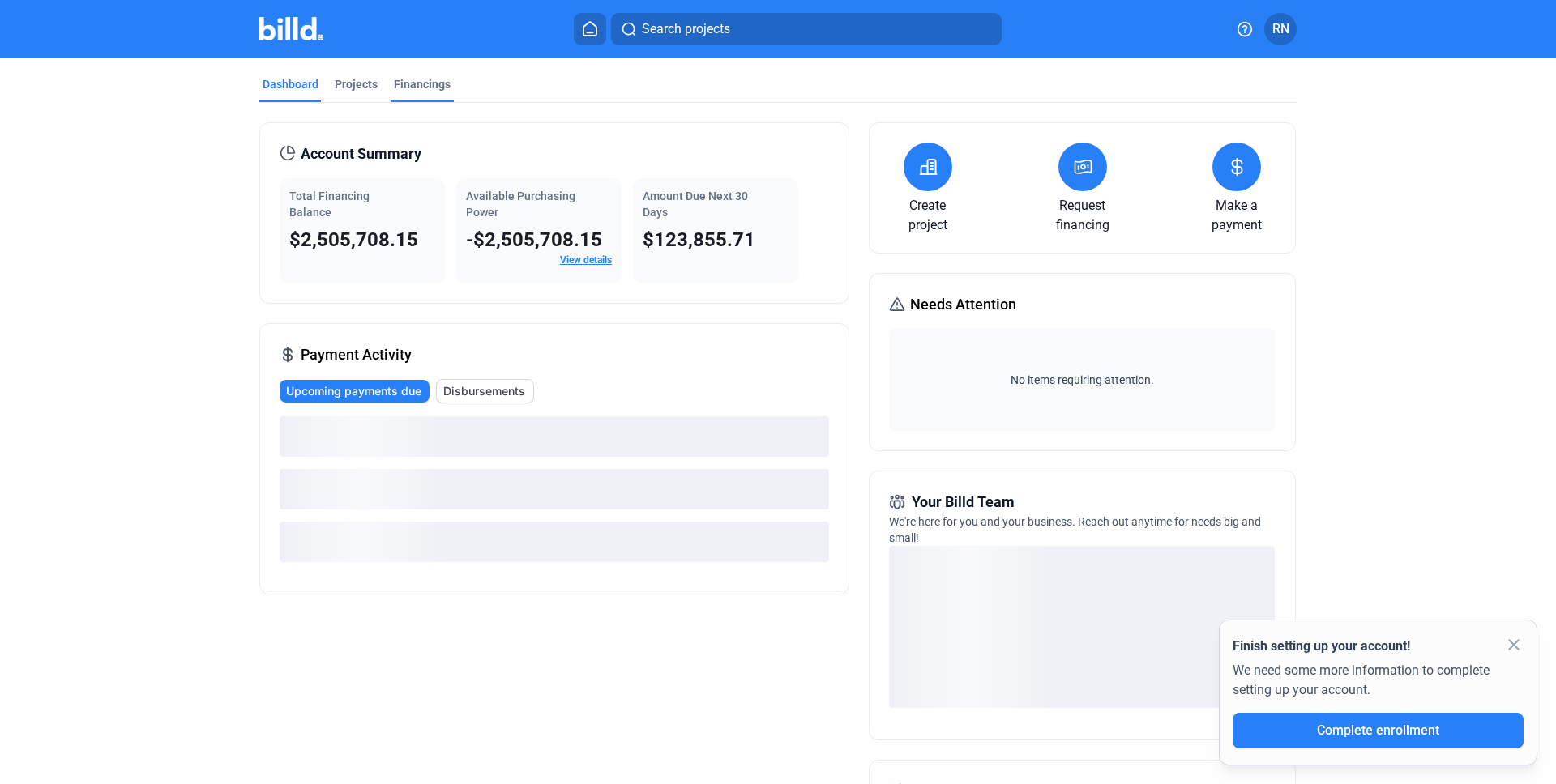 click on "Financings" at bounding box center (422, 84) 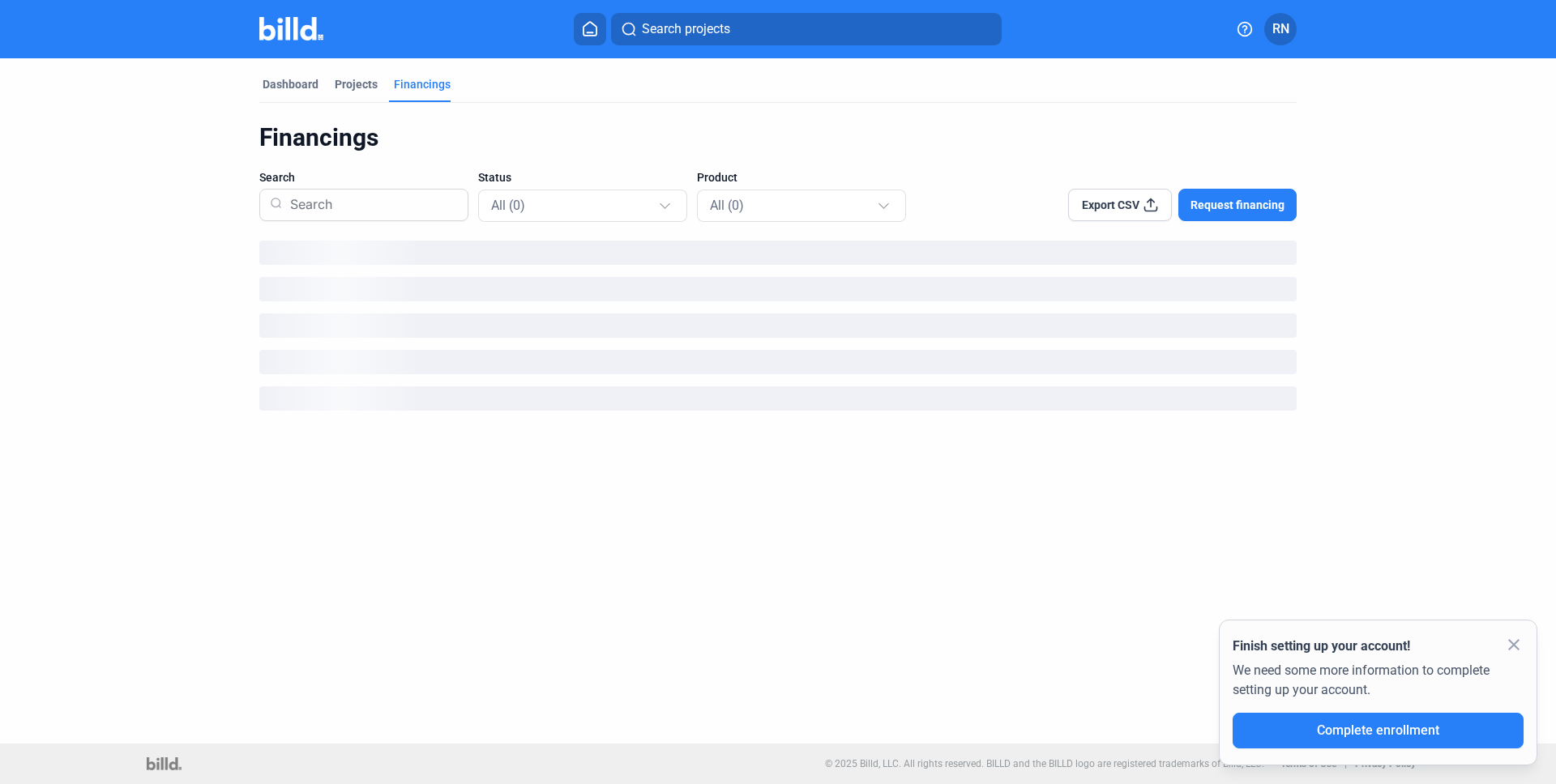 click on "close" 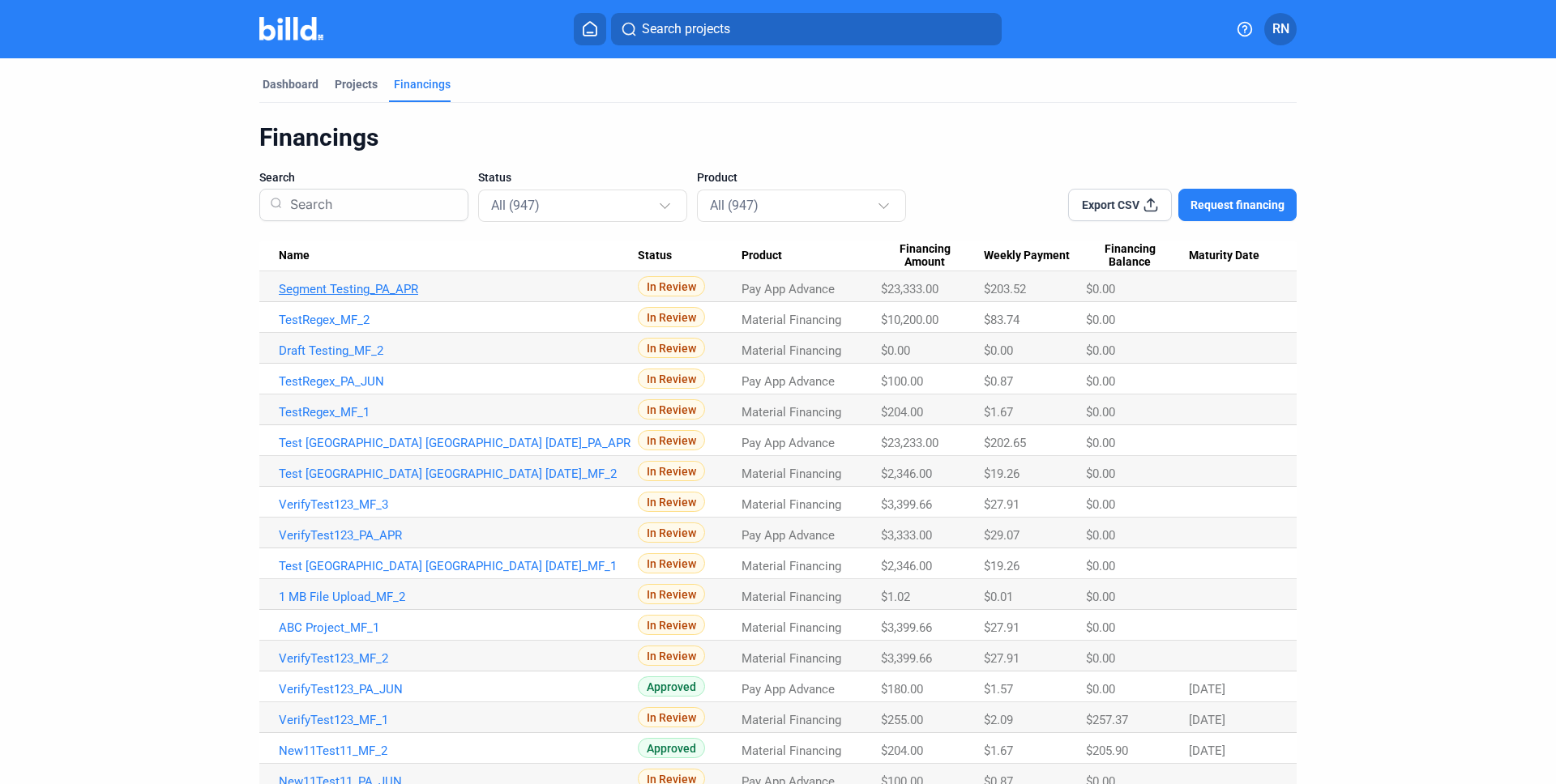 click on "Segment Testing_PA_APR" at bounding box center [458, 289] 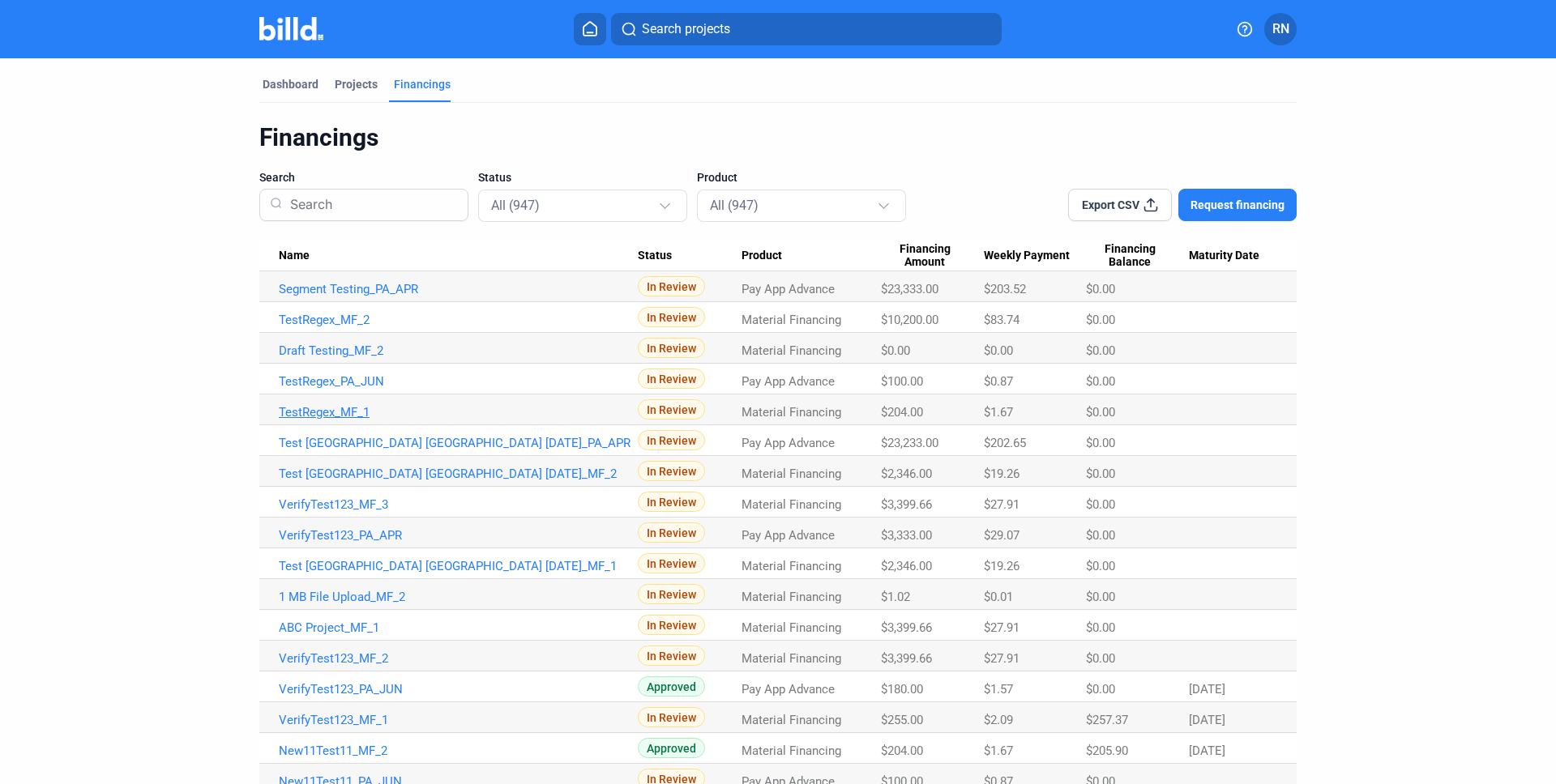 click on "TestRegex_MF_1" at bounding box center (458, 289) 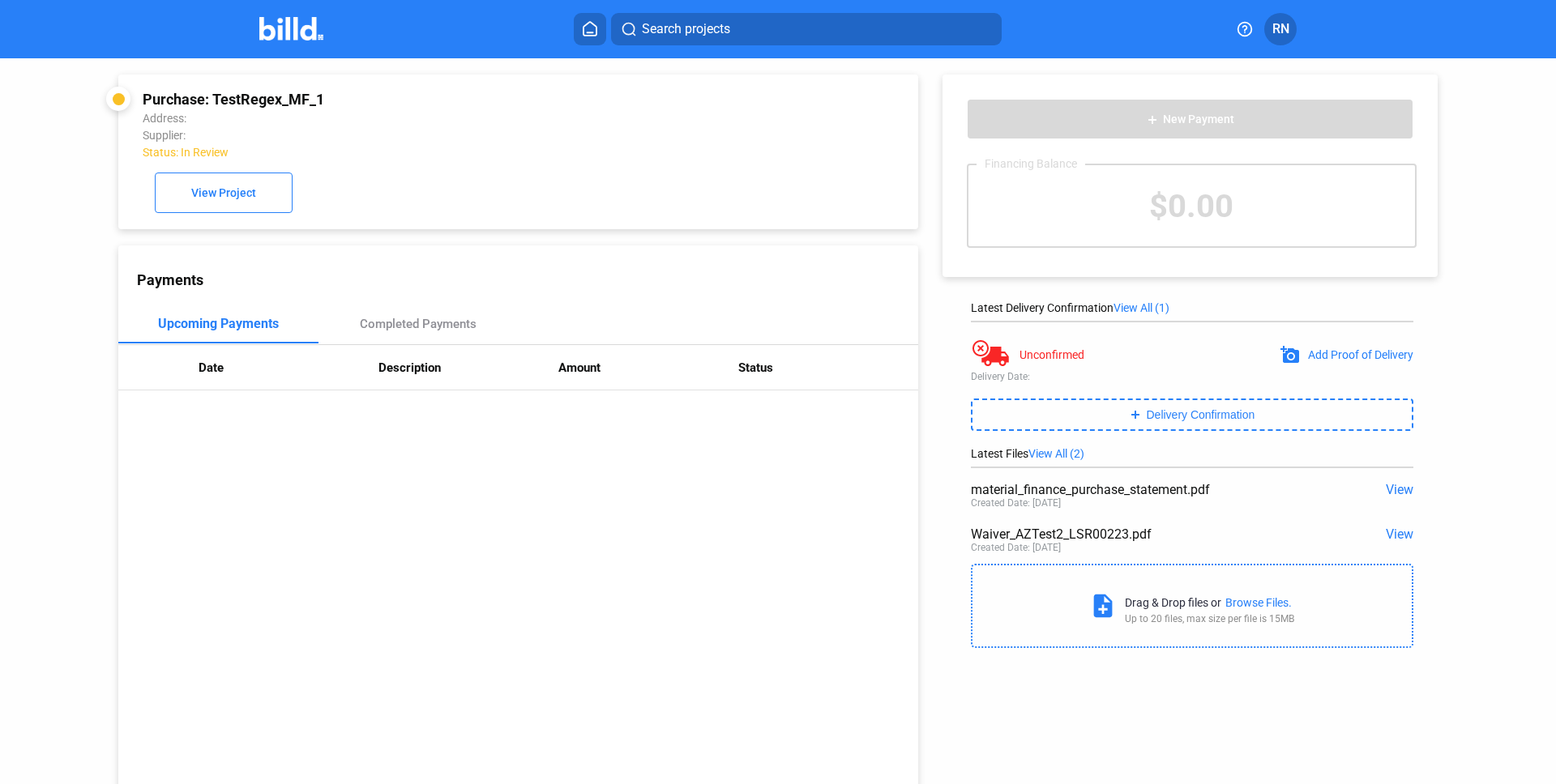 drag, startPoint x: 1017, startPoint y: 358, endPoint x: 1068, endPoint y: 358, distance: 51 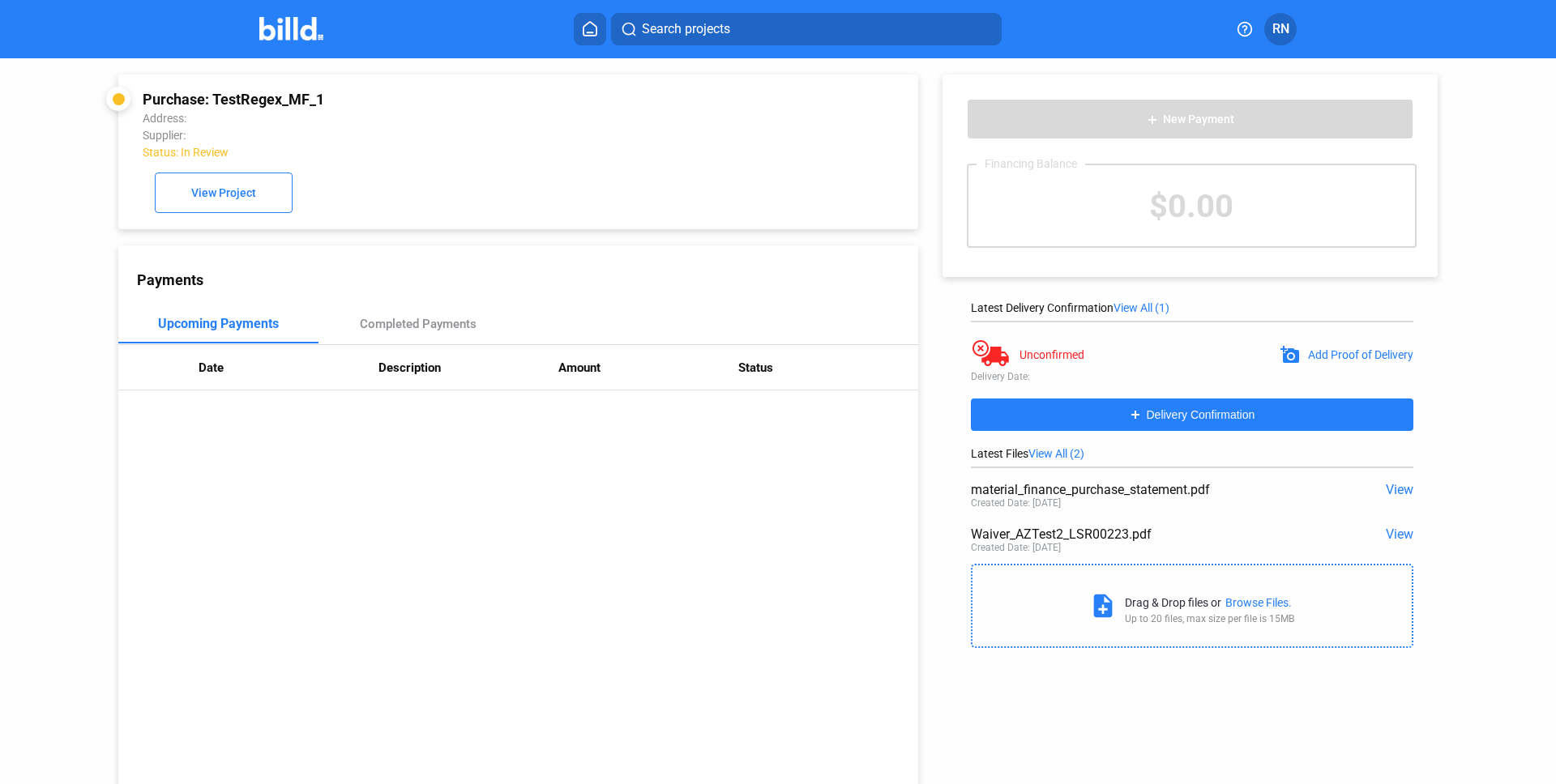click on "add Delivery Confirmation" 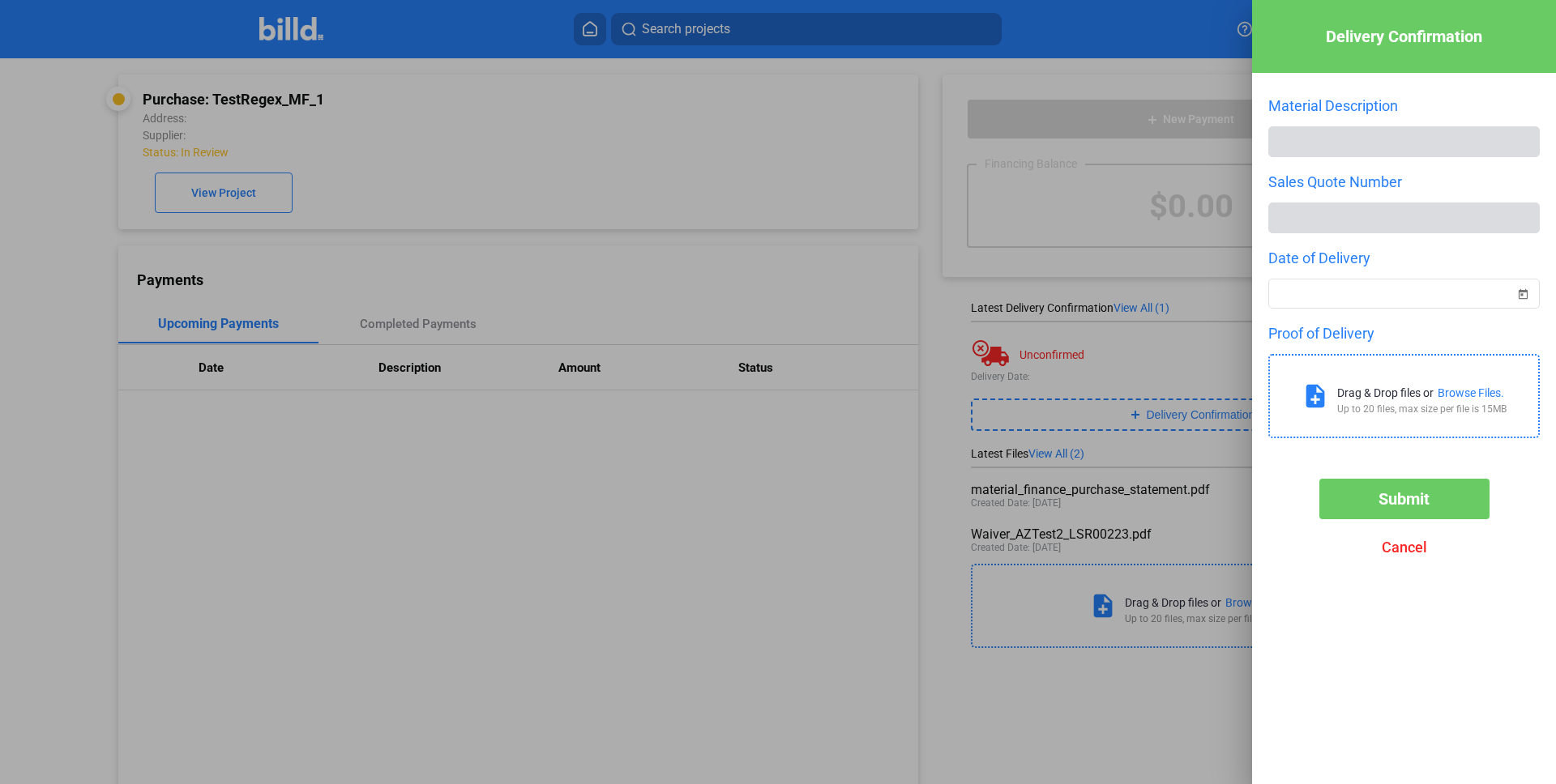 click at bounding box center [778, 392] 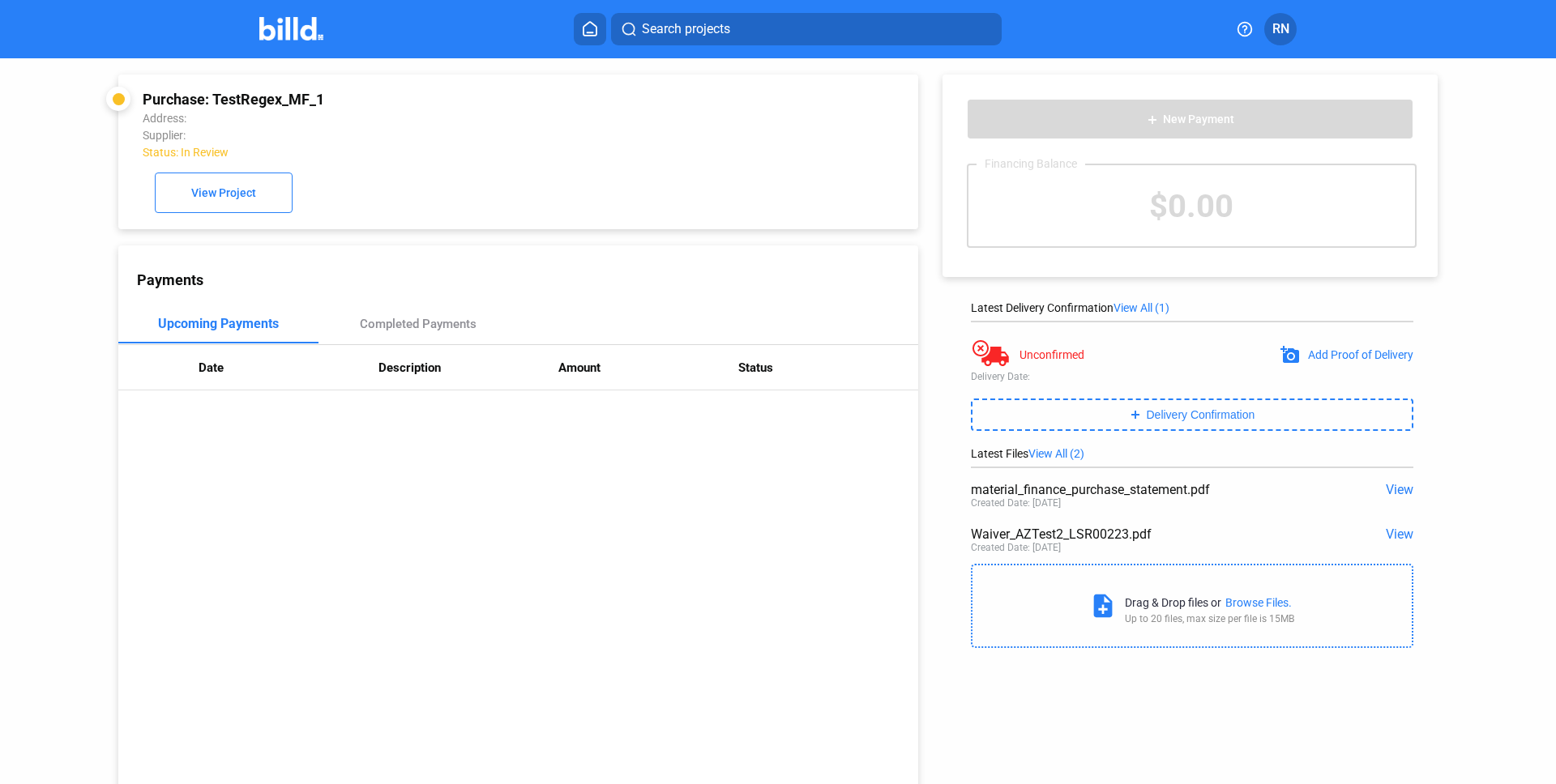 type 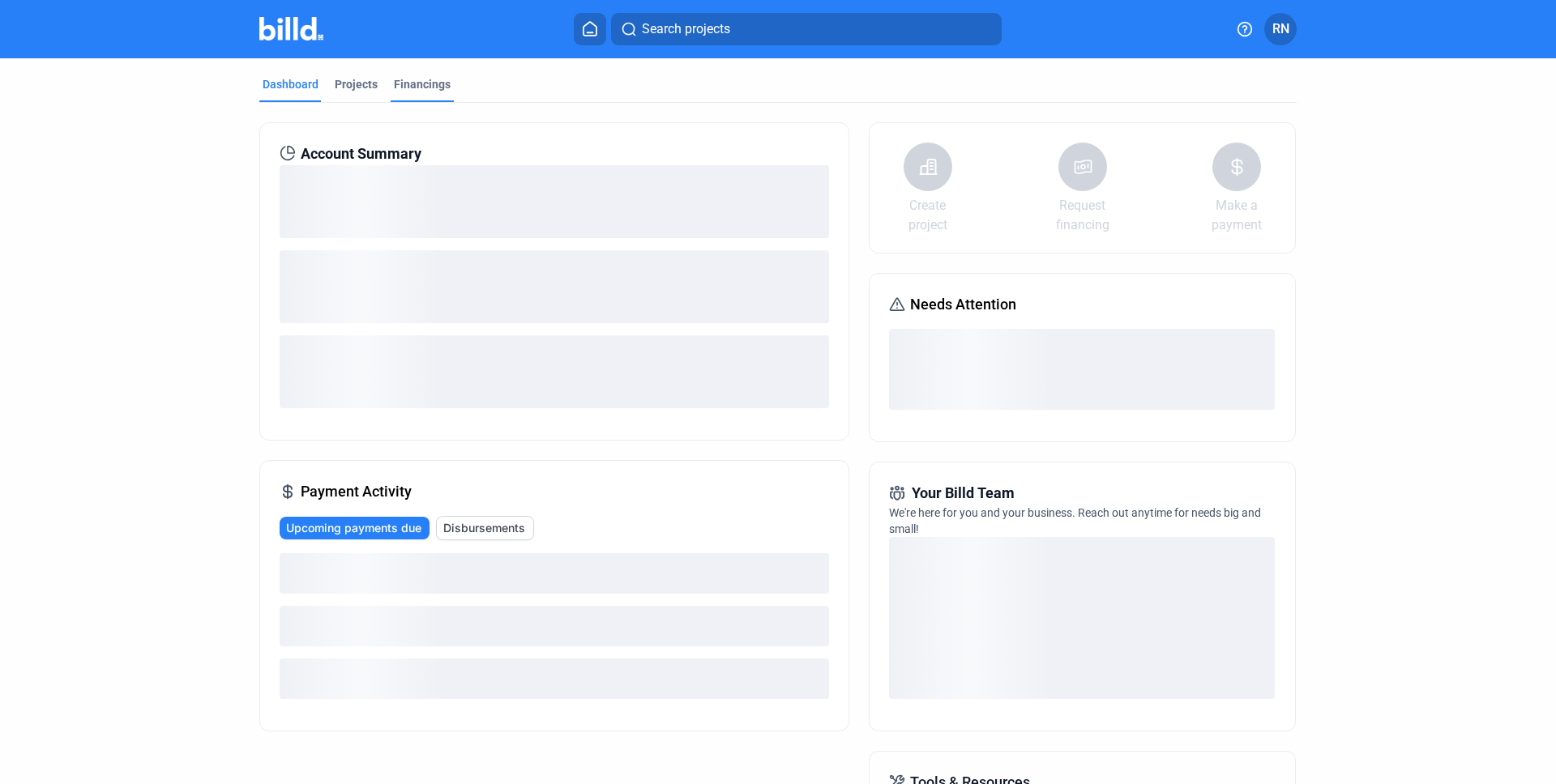click on "Financings" at bounding box center (422, 84) 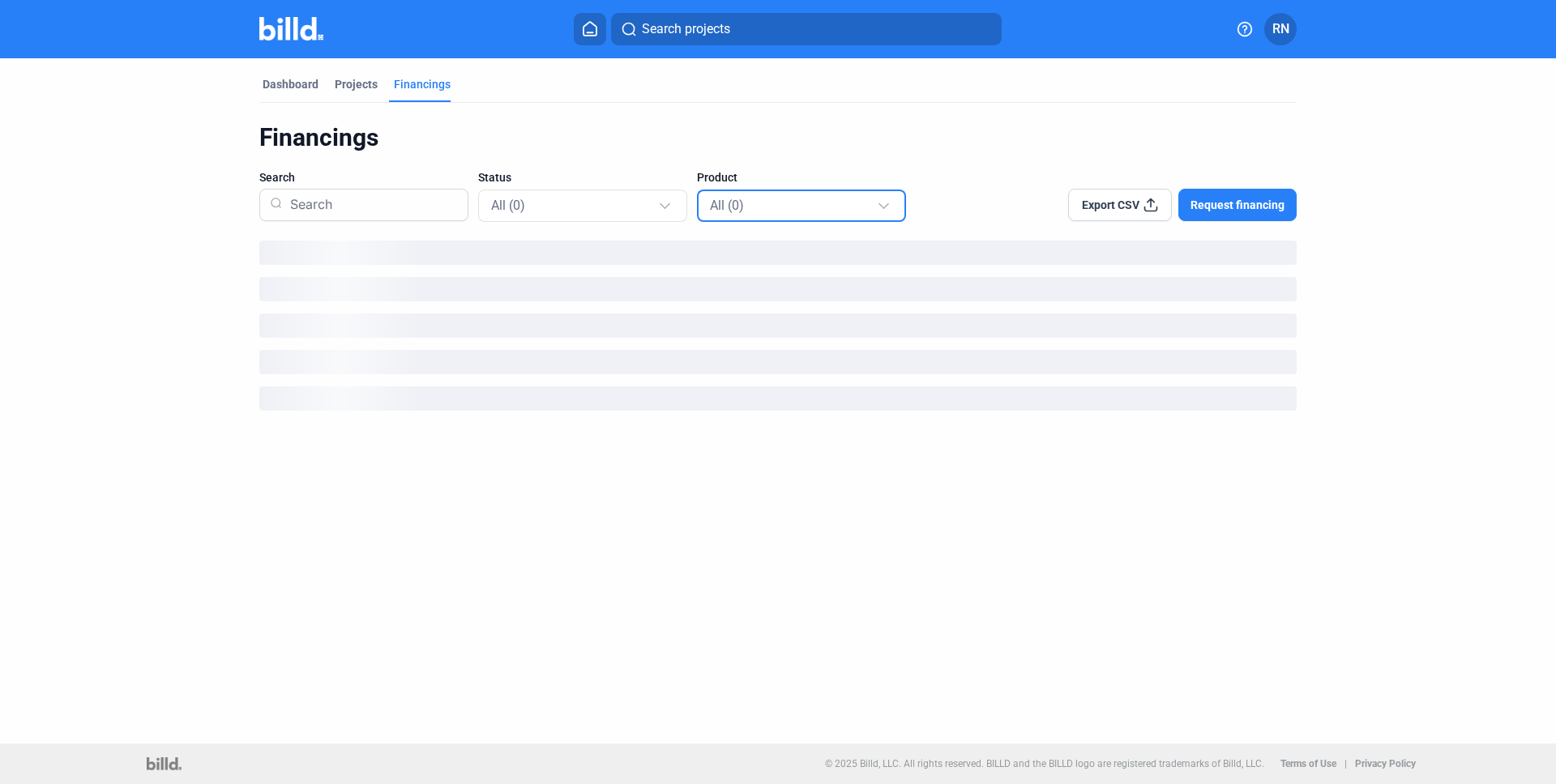 click on "All (0)" at bounding box center (793, 205) 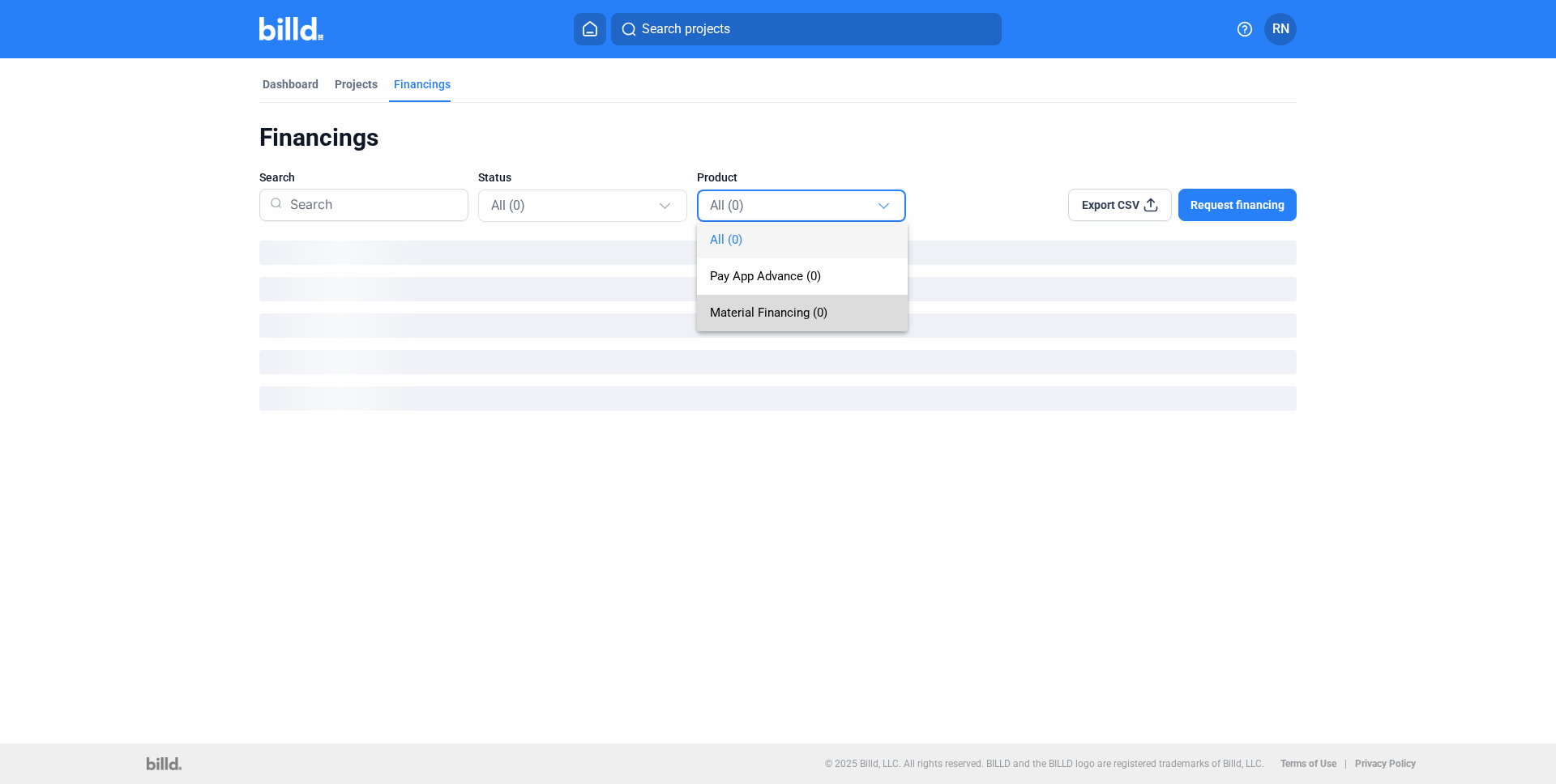 click on "Material Financing (0)" at bounding box center (768, 313) 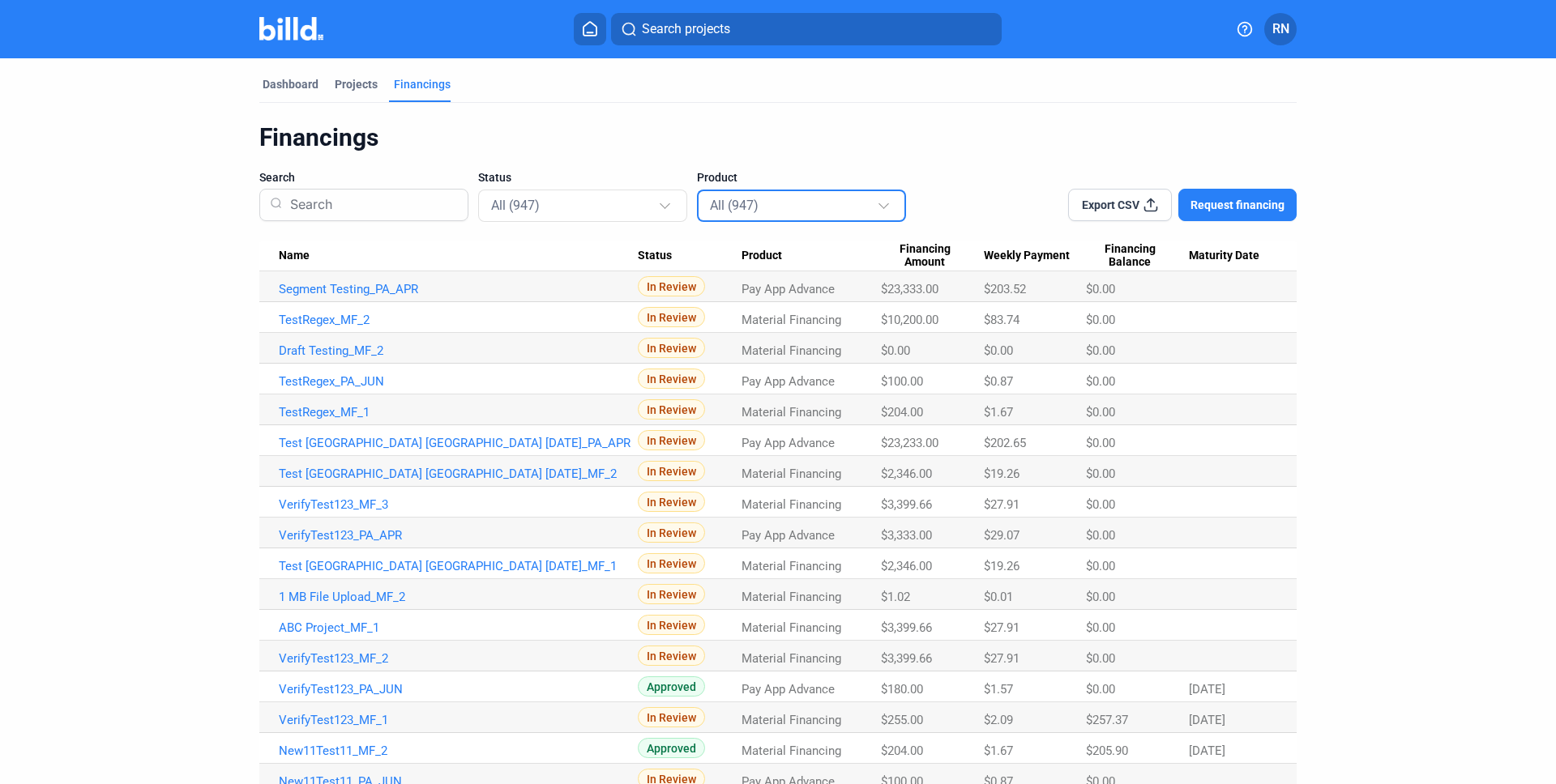 click on "Financings Search Status  All (947)  Product  All (947)  Export CSV Request financing Name  Status  Product  Financing Amount  Weekly Payment  Financing Balance  Maturity Date  Segment Testing_PA_APR  In Review  Pay App Advance  $23,333.00 $203.52 $0.00 TestRegex_MF_2  In Review  Material Financing  $10,200.00 $83.74 $0.00 Draft Testing_MF_2  In Review  Material Financing  $0.00 $0.00 $0.00 TestRegex_PA_JUN  In Review  Pay App Advance  $100.00 $0.87 $0.00 TestRegex_MF_1  In Review  Material Financing  $204.00 $1.67 $0.00 Test BN TX June 2025_PA_APR  In Review  Pay App Advance  $23,233.00 $202.65 $0.00 Test BN TX June 2025_MF_2  In Review  Material Financing  $2,346.00 $19.26 $0.00 VerifyTest123_MF_3  In Review  Material Financing  $3,399.66 $27.91 $0.00 VerifyTest123_PA_APR  In Review  Pay App Advance  $3,333.00 $29.07 $0.00 Test BN TX June 2025_MF_1  In Review  Material Financing  $2,346.00 $19.26 $0.00 1 MB File Upload_MF_2  In Review  Material Financing  $1.02 $0.01 $0.00 ABC Project_MF_1  In Review  $0.00" at bounding box center (778, 833) 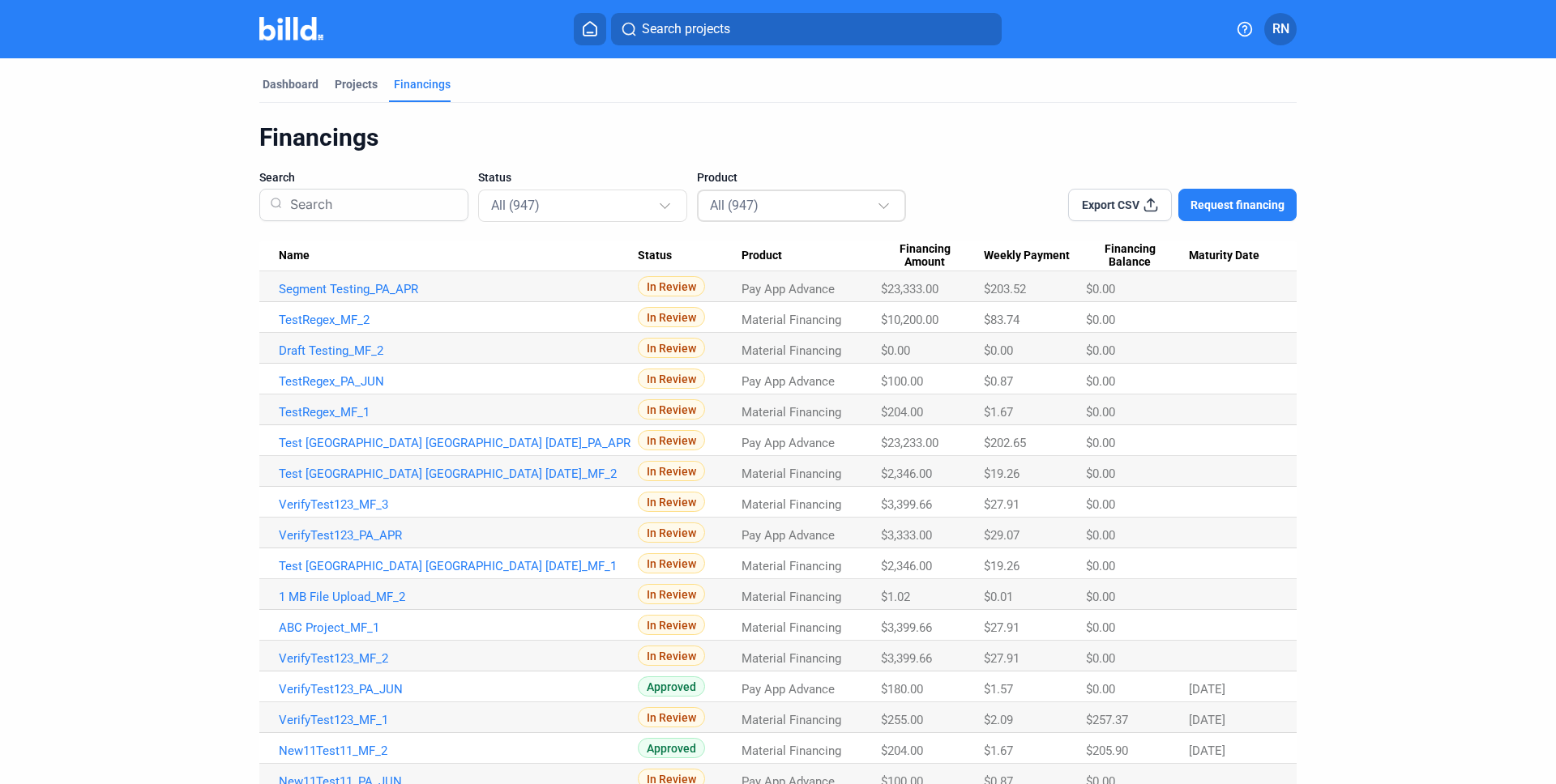 click on "All (947)" at bounding box center (802, 205) 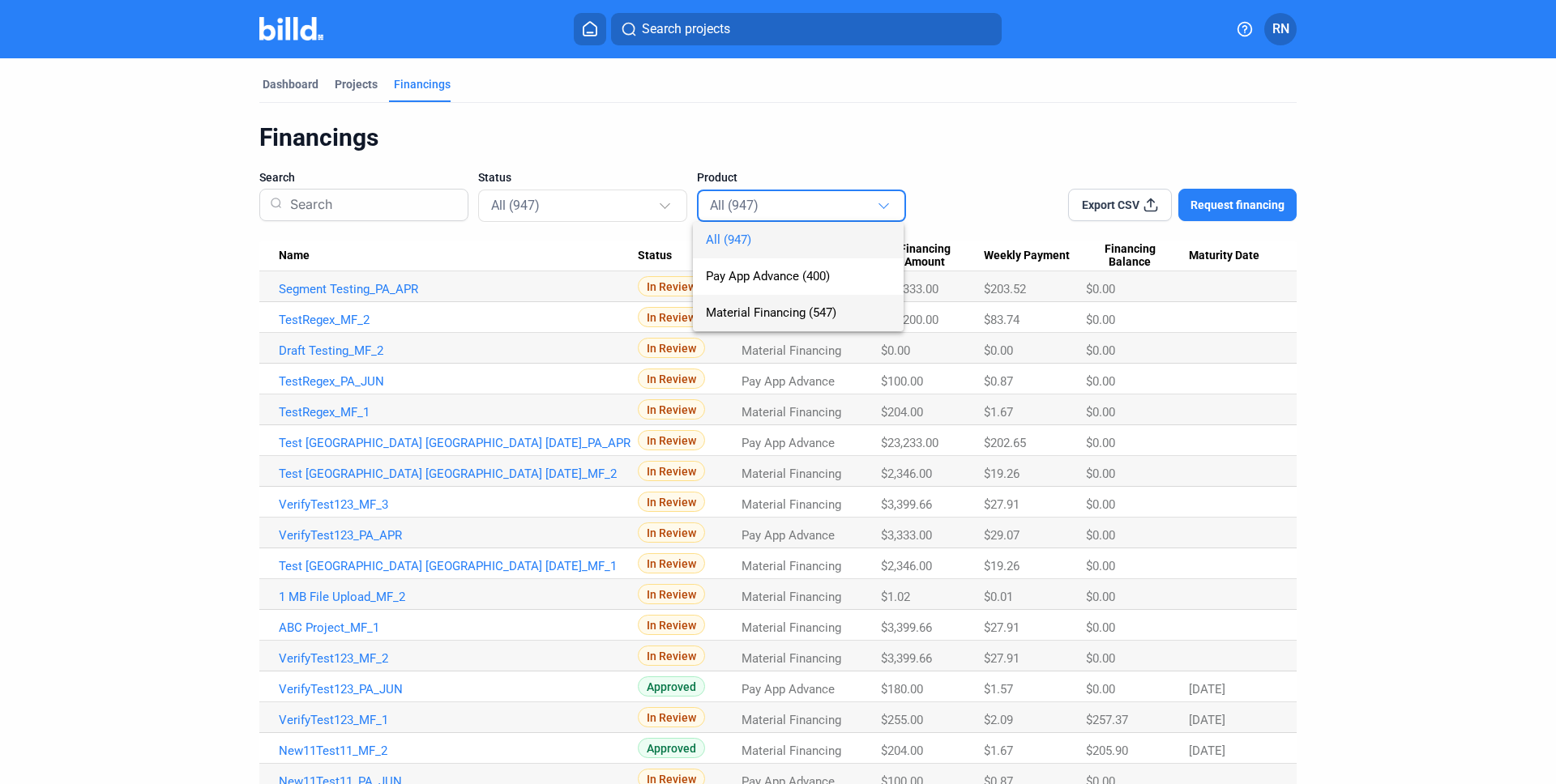 click on "Material Financing (547)" at bounding box center (798, 313) 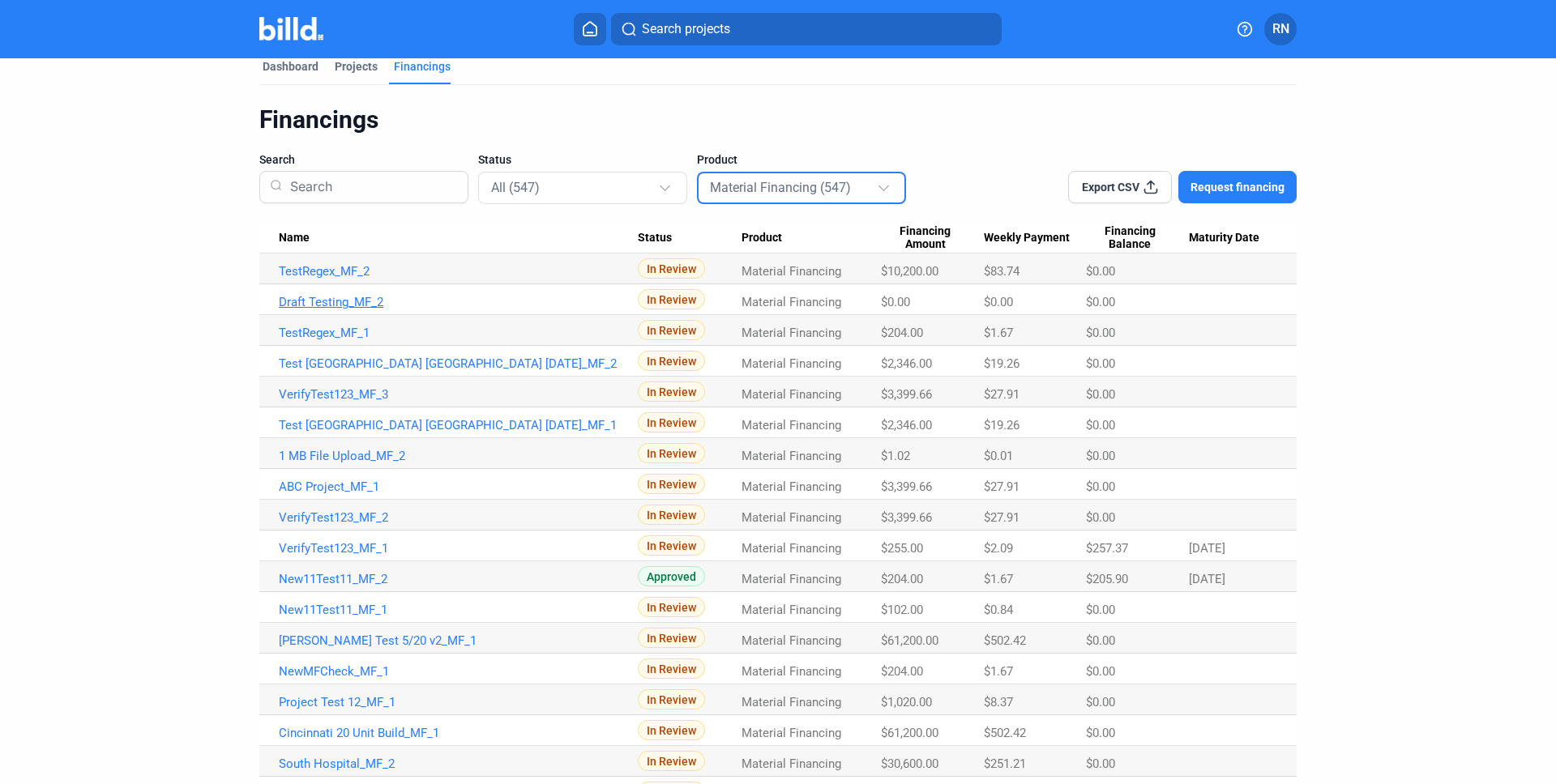 scroll, scrollTop: 19, scrollLeft: 0, axis: vertical 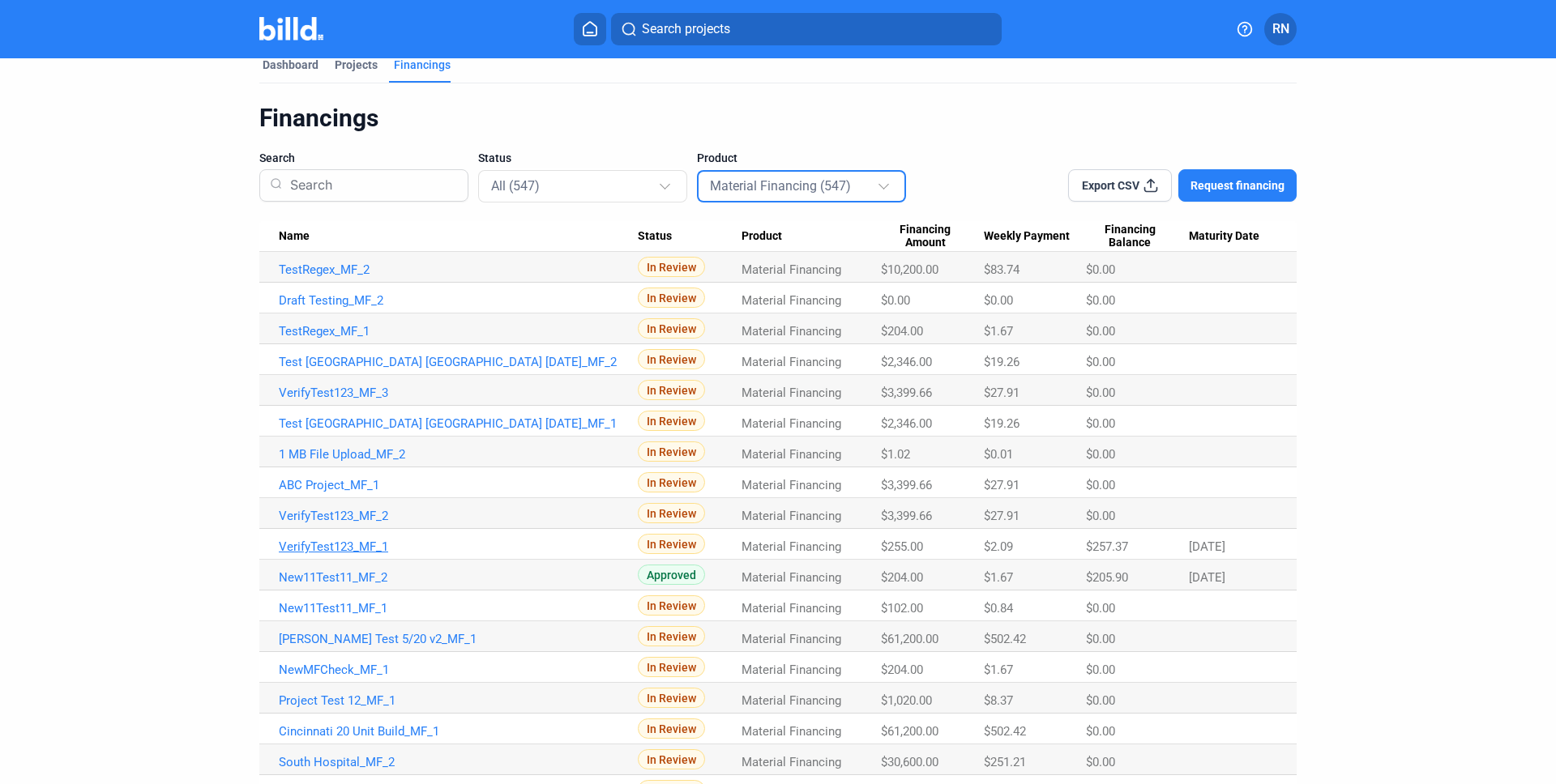 click on "VerifyTest123_MF_1" at bounding box center [458, 270] 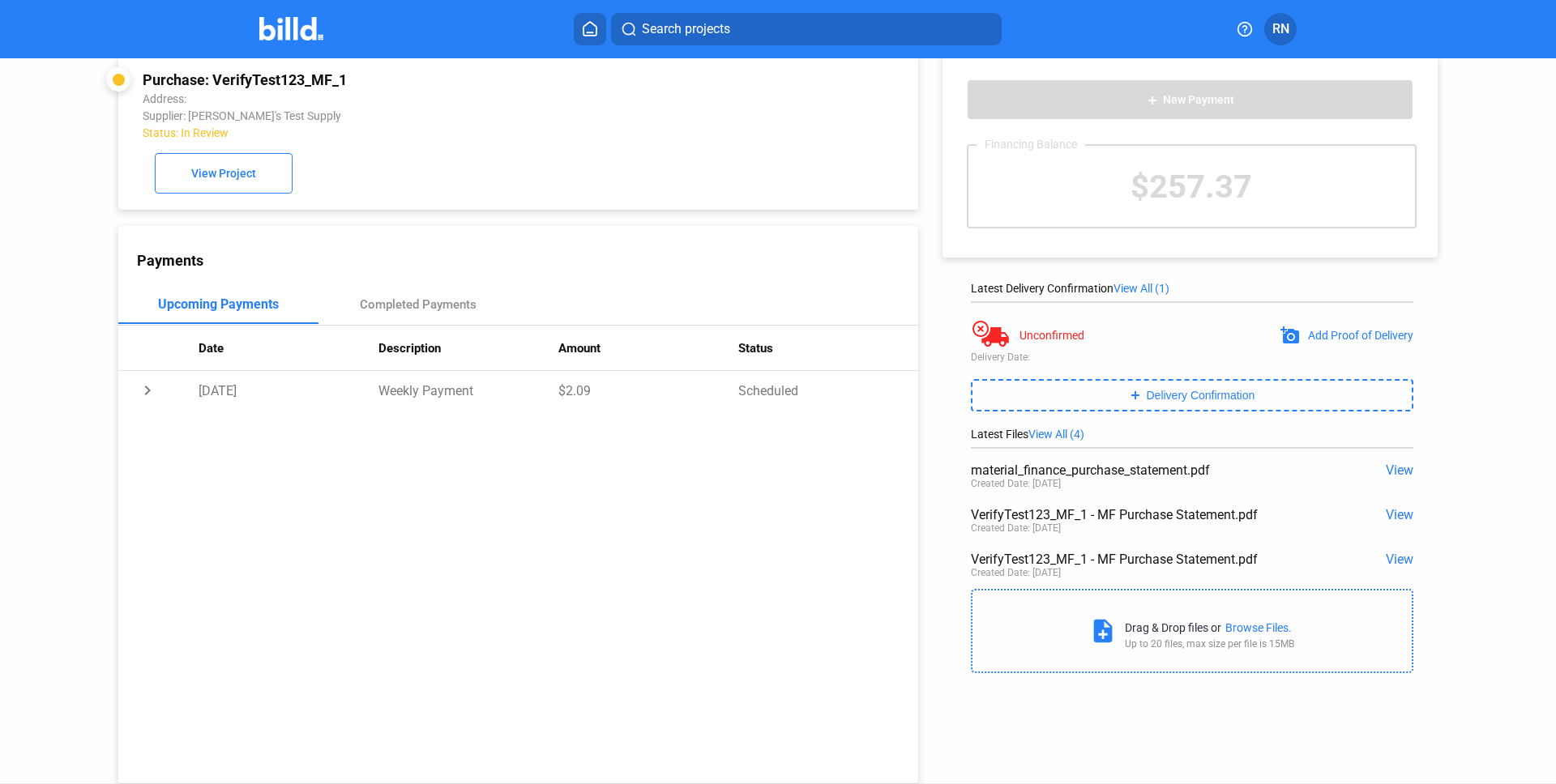 click on "Add Proof of Delivery" 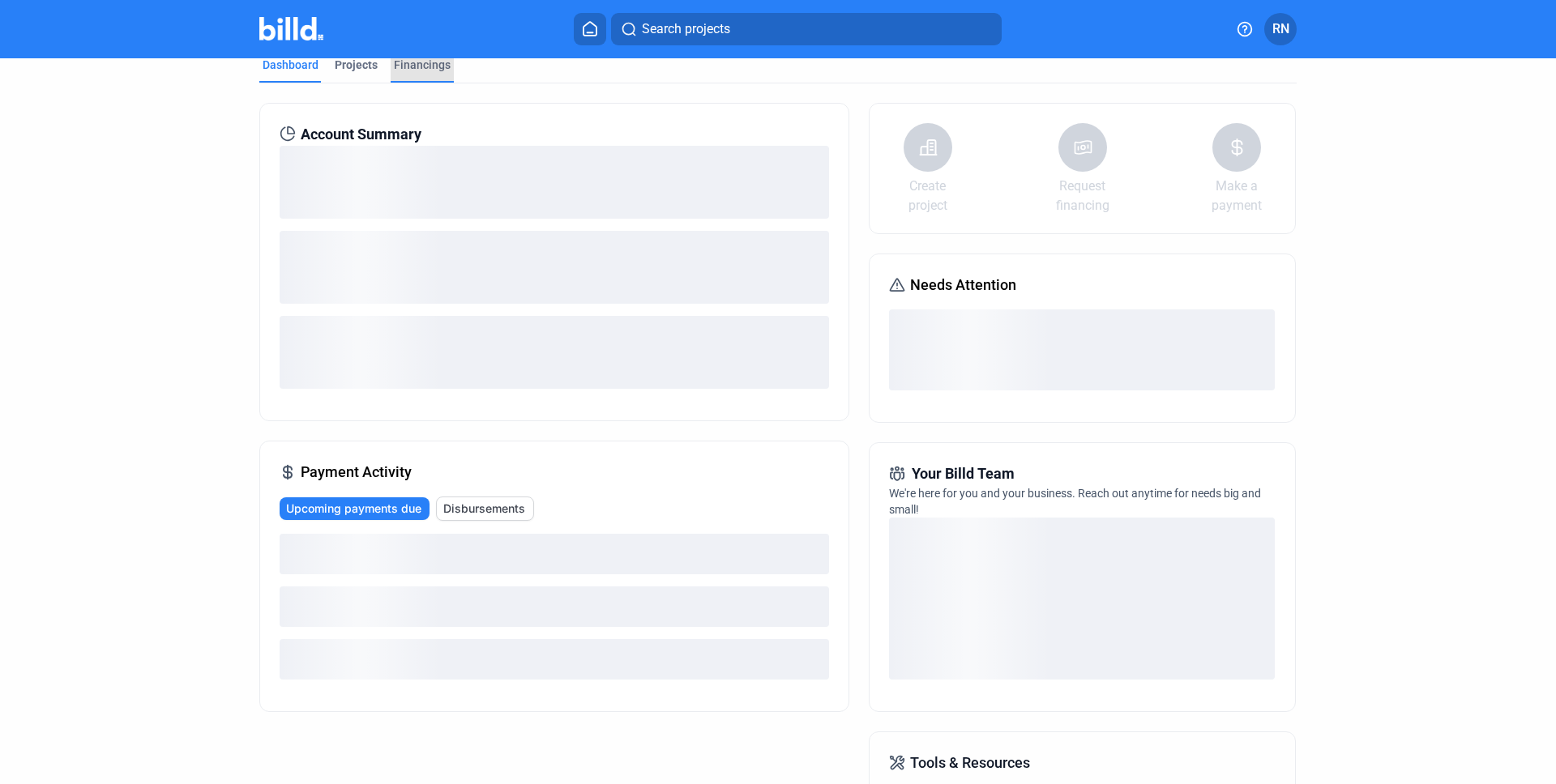click on "Financings" at bounding box center [422, 70] 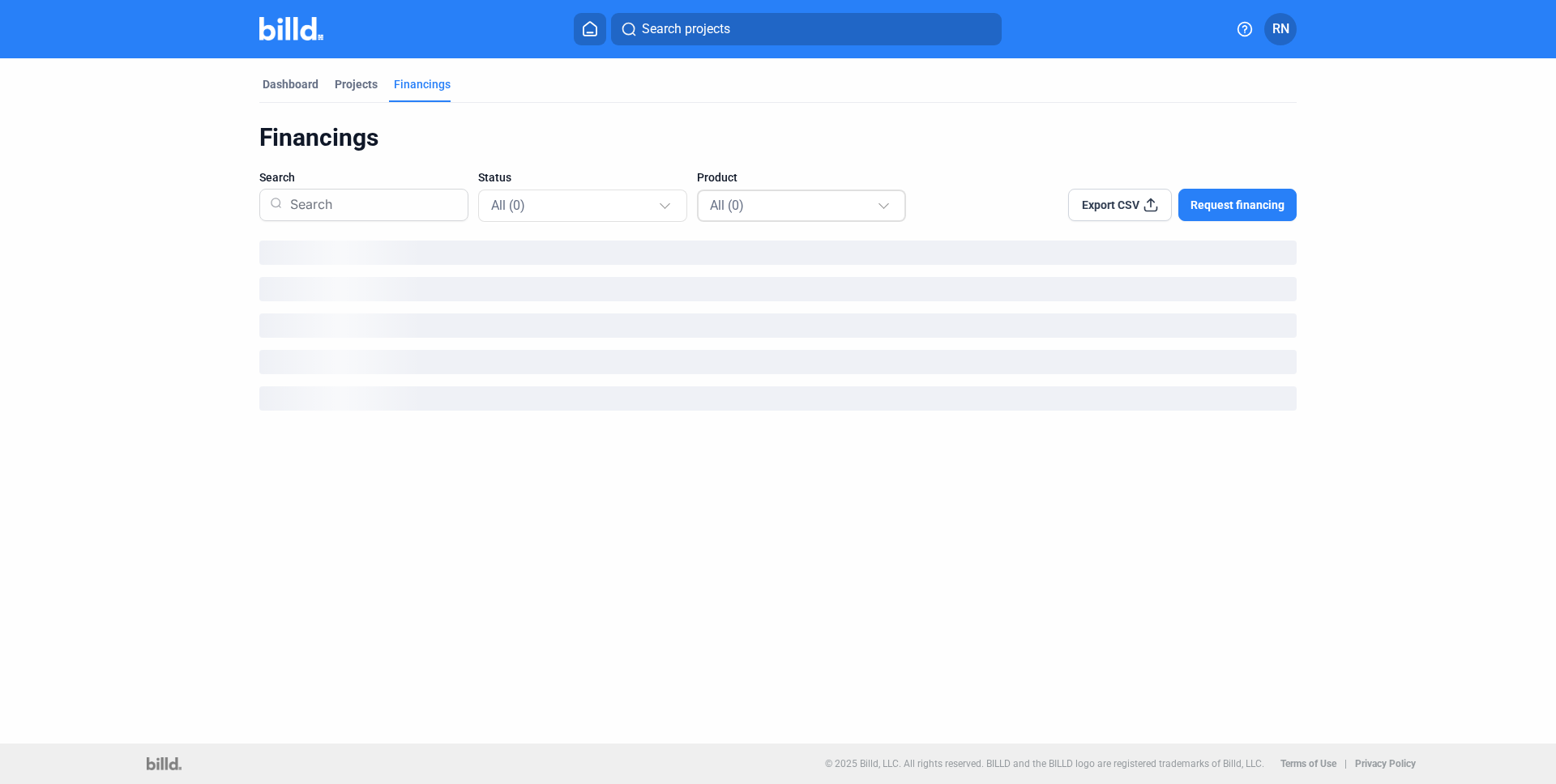 click on "All (0)" at bounding box center [793, 205] 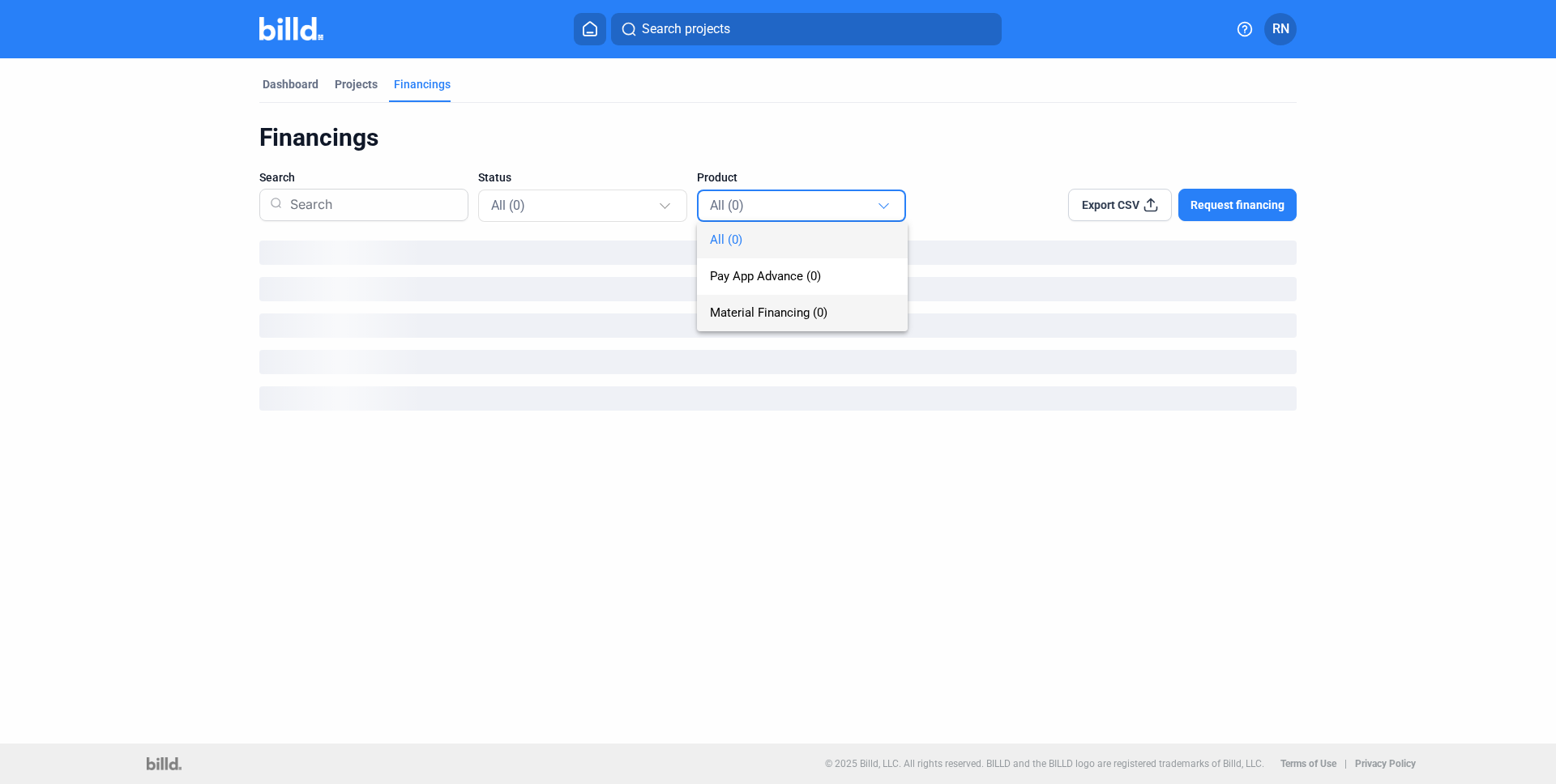 click on "Material Financing (0)" at bounding box center [802, 313] 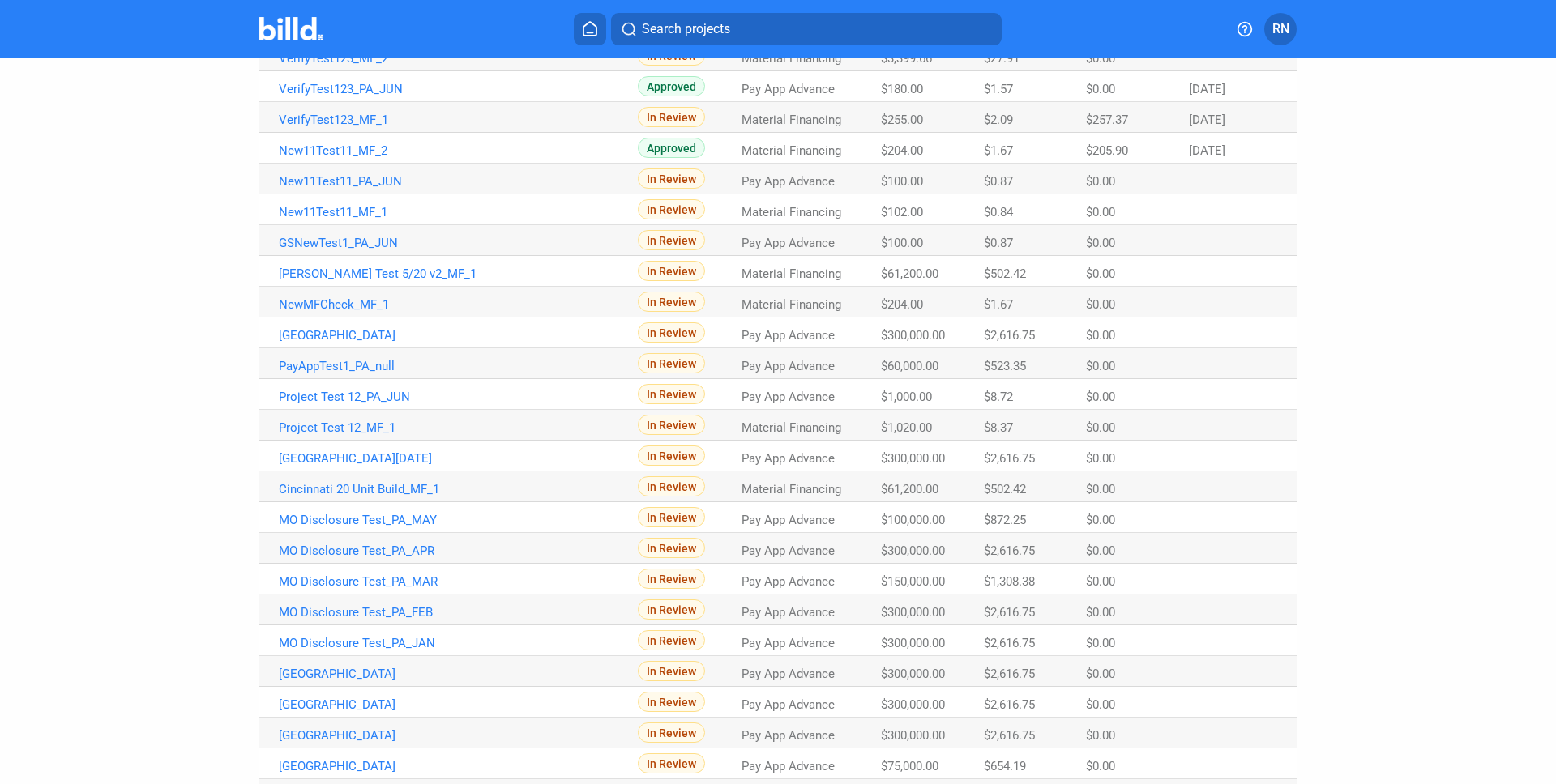 scroll, scrollTop: 598, scrollLeft: 0, axis: vertical 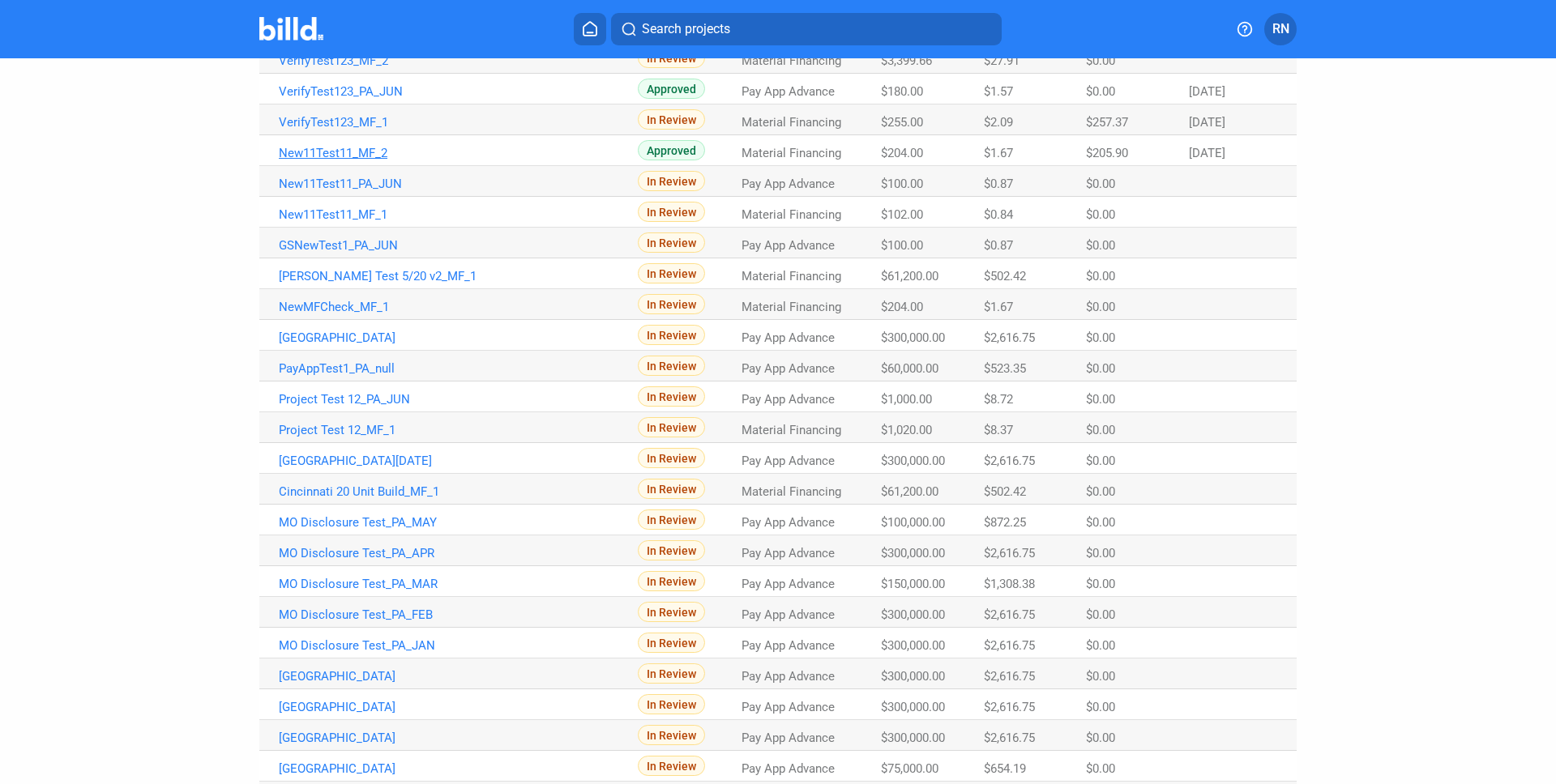 drag, startPoint x: 402, startPoint y: 145, endPoint x: 287, endPoint y: 151, distance: 115.15642 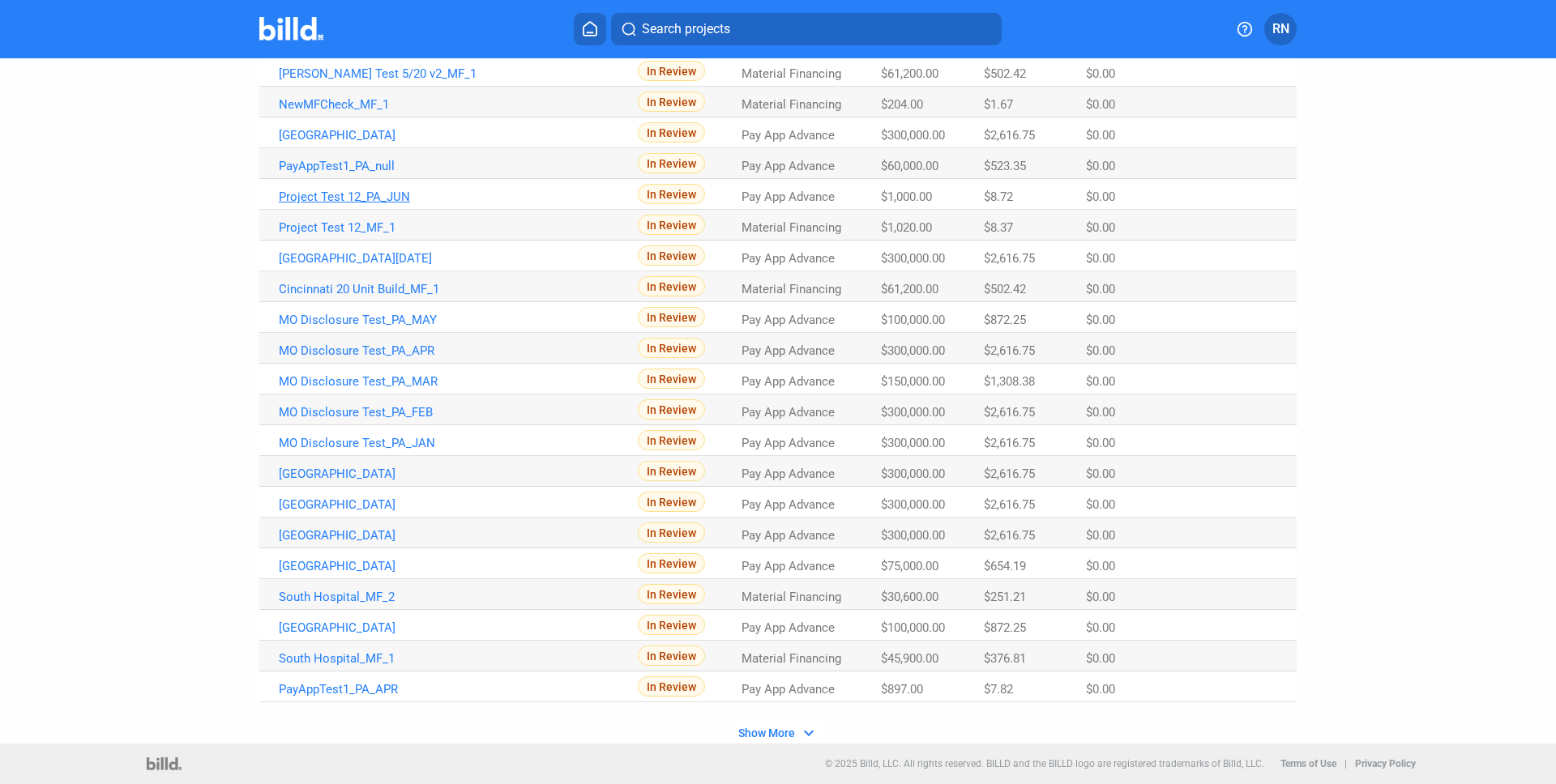 scroll, scrollTop: 0, scrollLeft: 0, axis: both 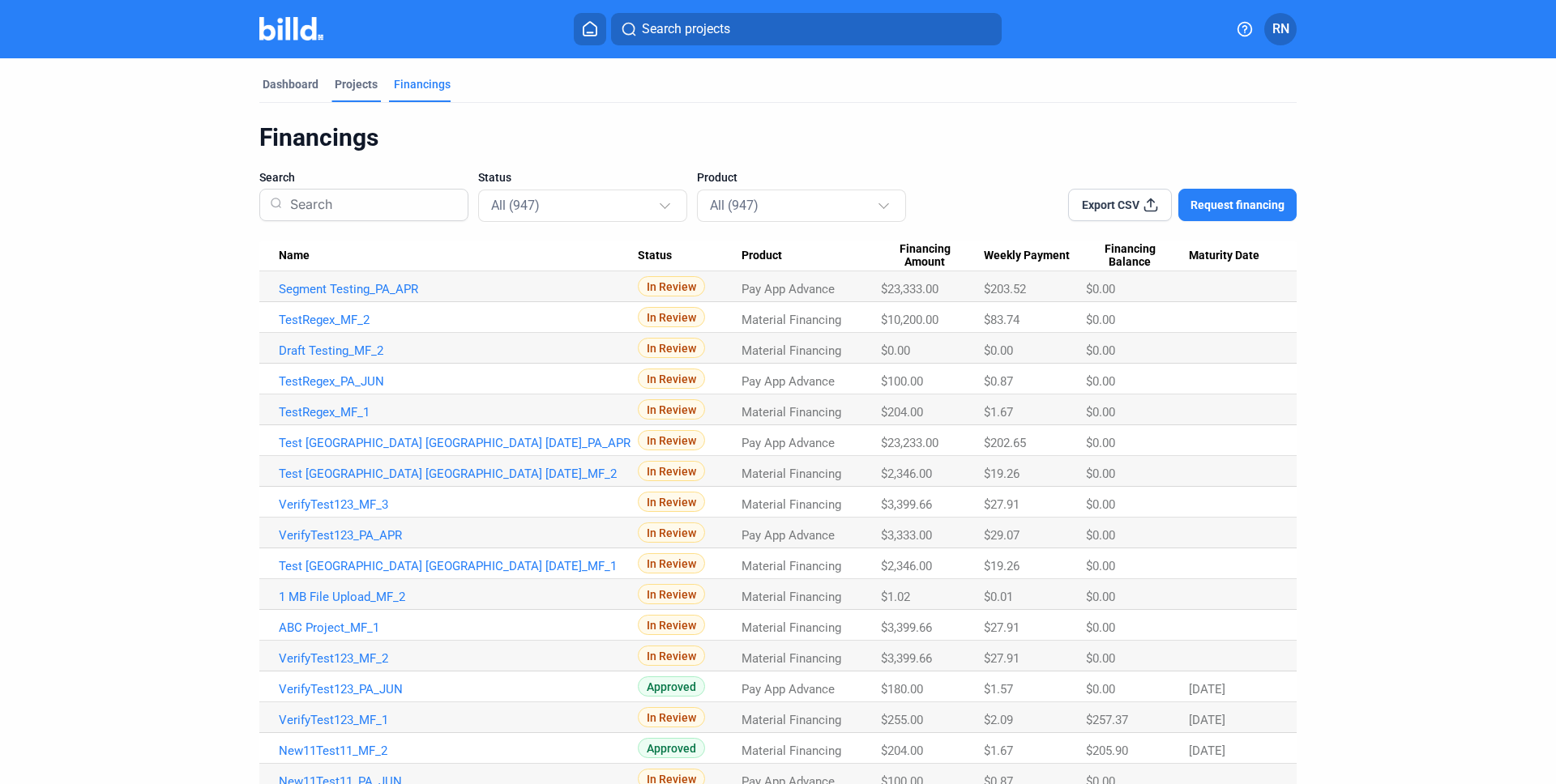 drag, startPoint x: 298, startPoint y: 104, endPoint x: 331, endPoint y: 99, distance: 33.37664 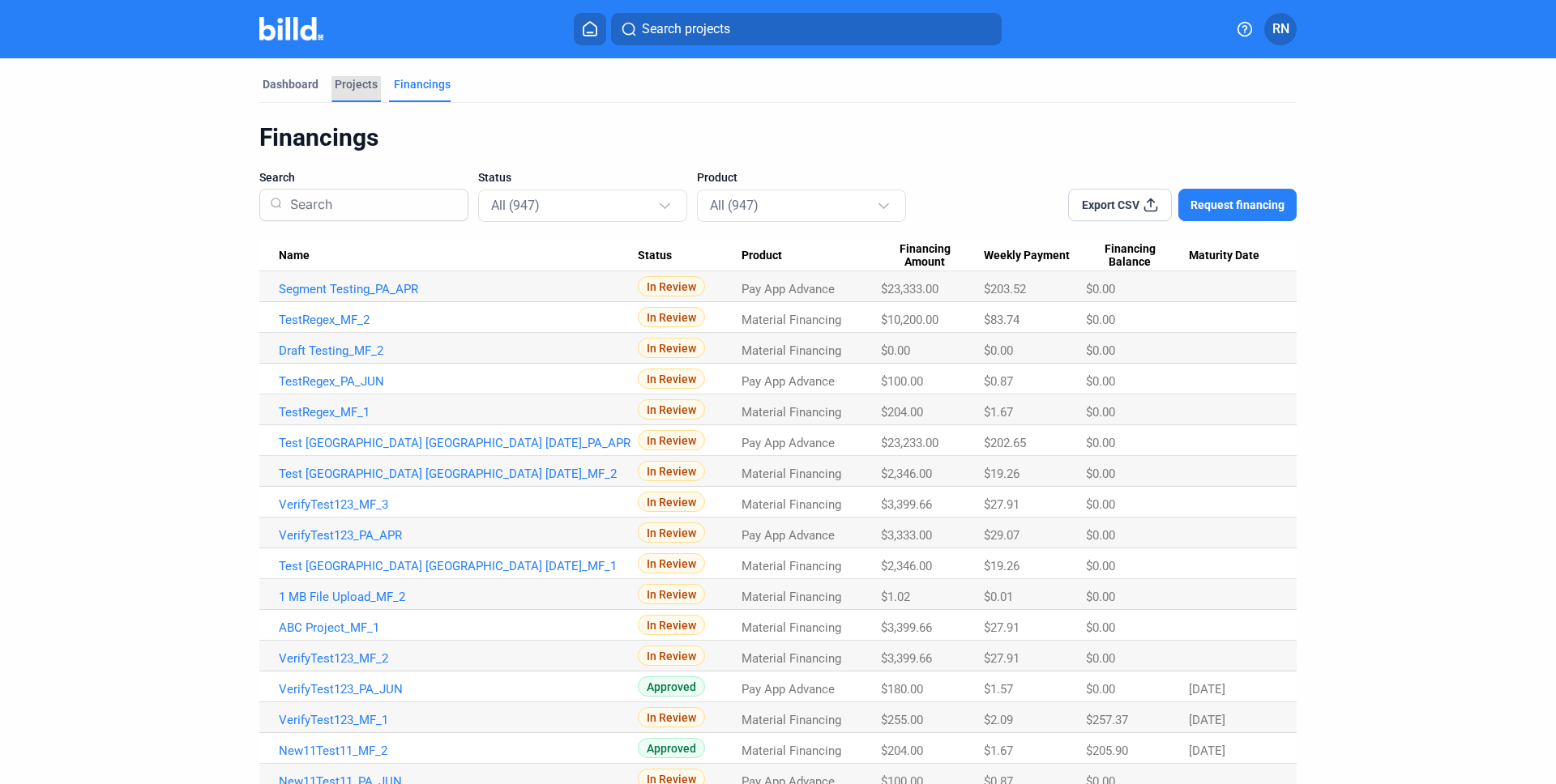click on "Projects" at bounding box center (356, 89) 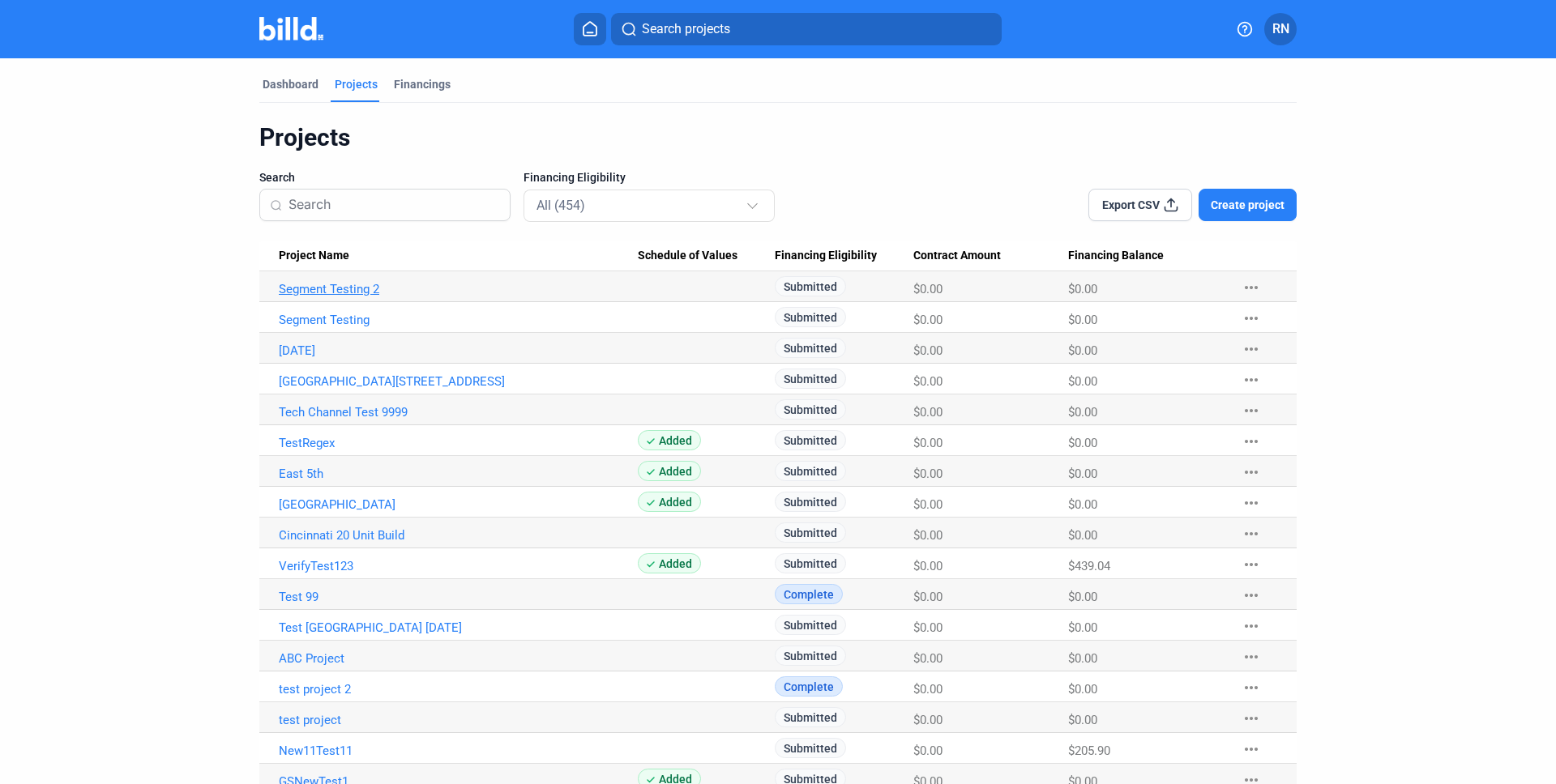 click on "Segment Testing 2" at bounding box center (458, 289) 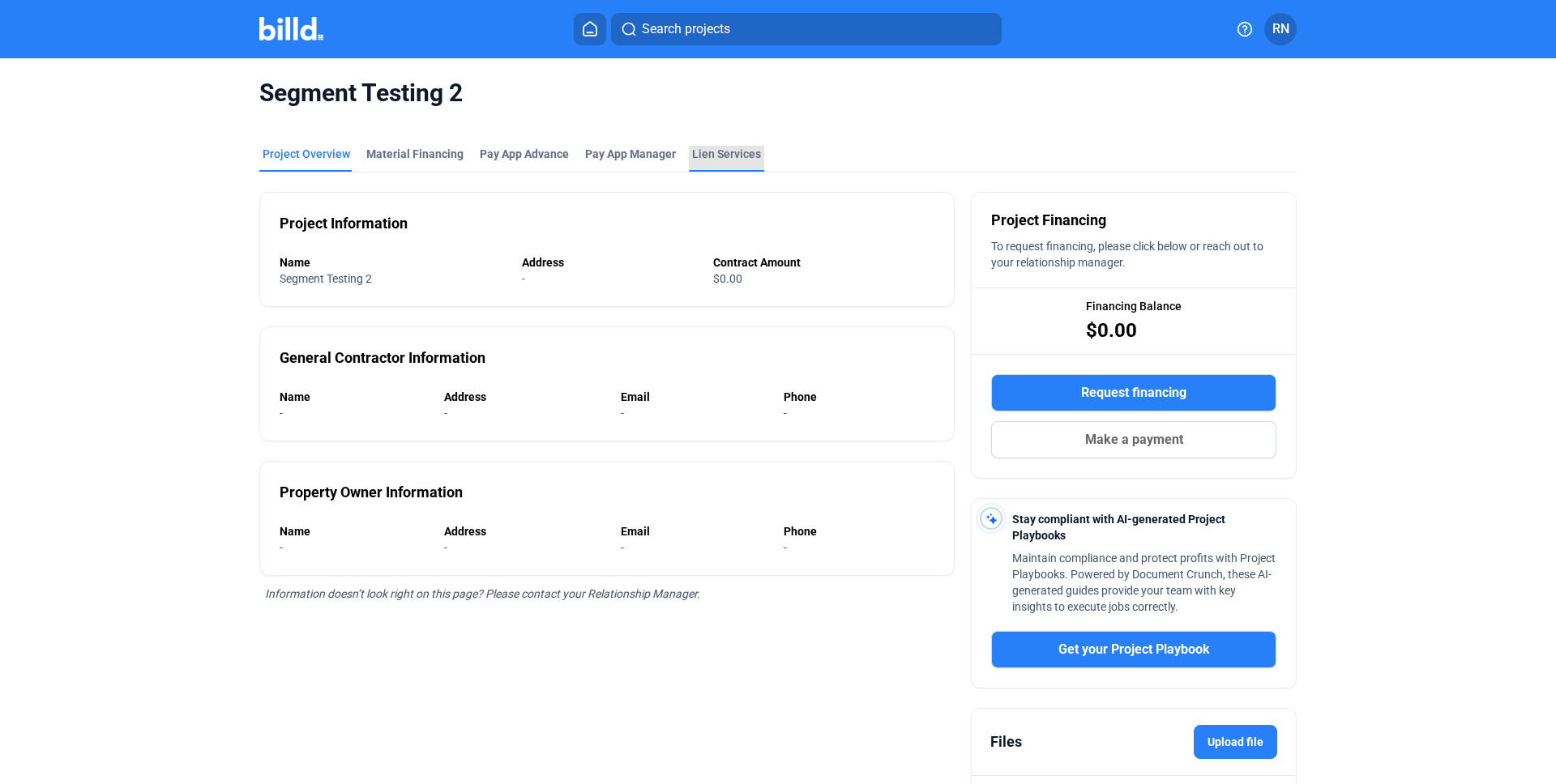click on "Lien Services" at bounding box center (726, 159) 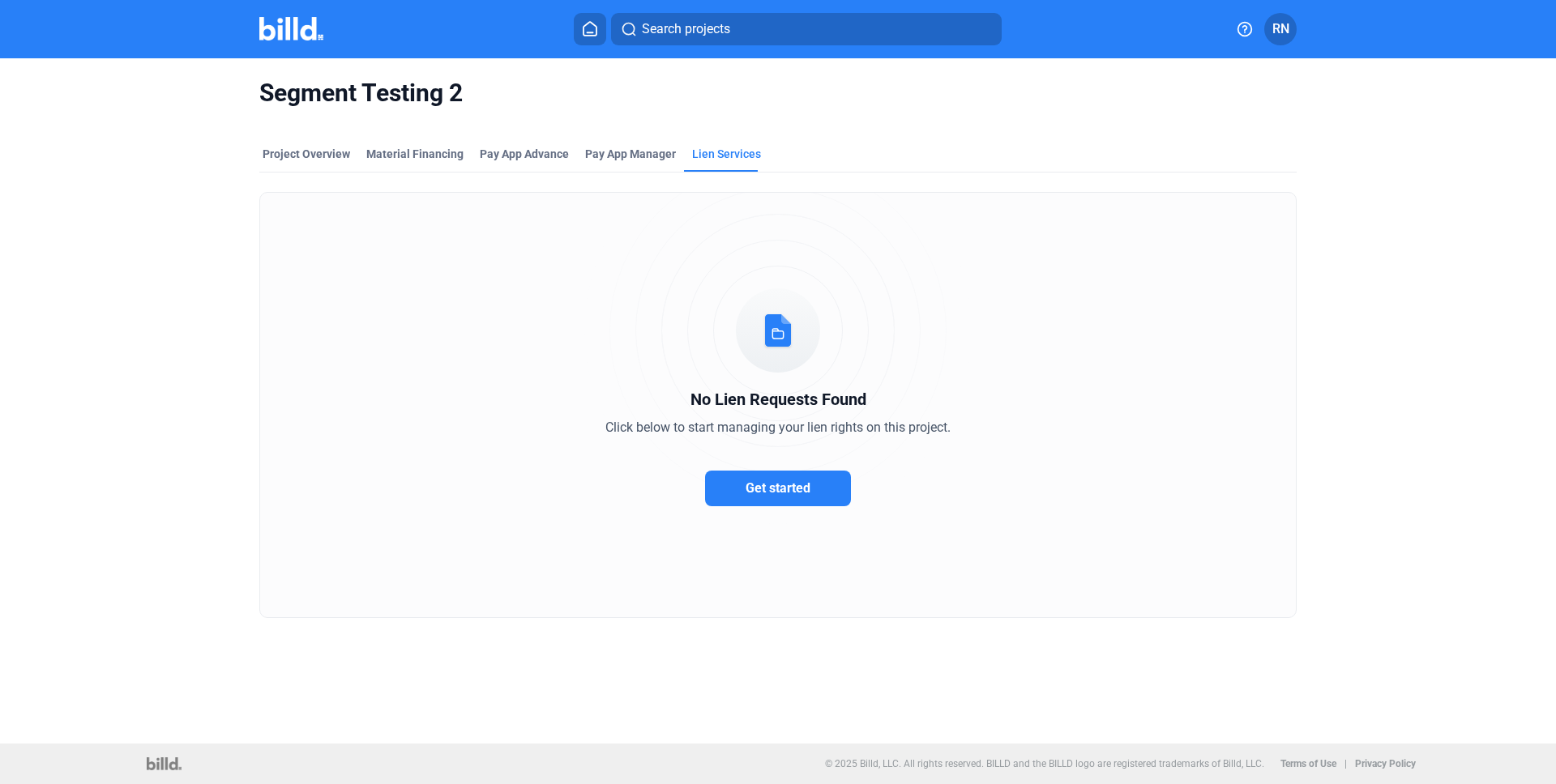 click on "Get started" at bounding box center (778, 488) 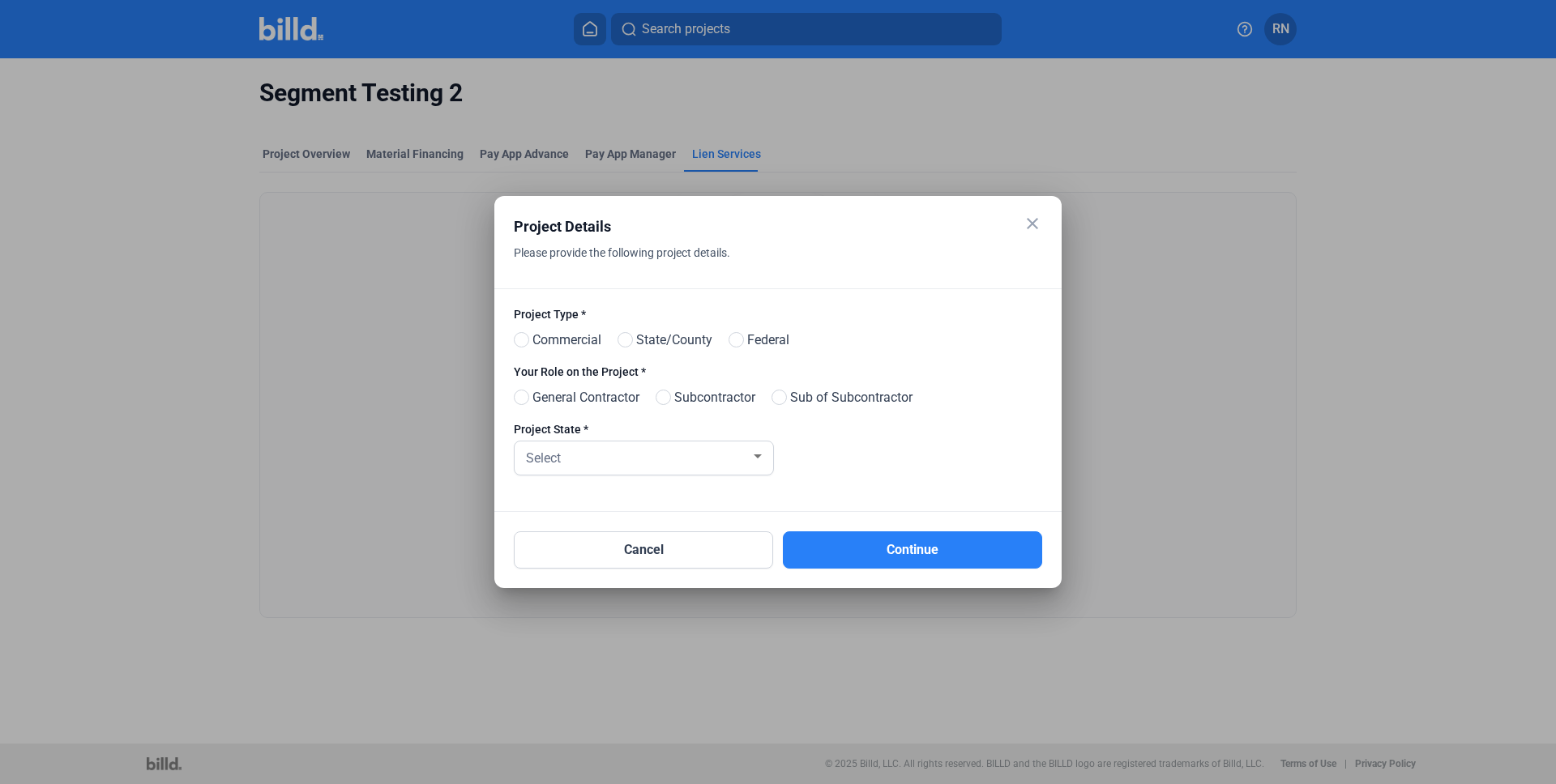 drag, startPoint x: 510, startPoint y: 228, endPoint x: 776, endPoint y: 261, distance: 268.03918 